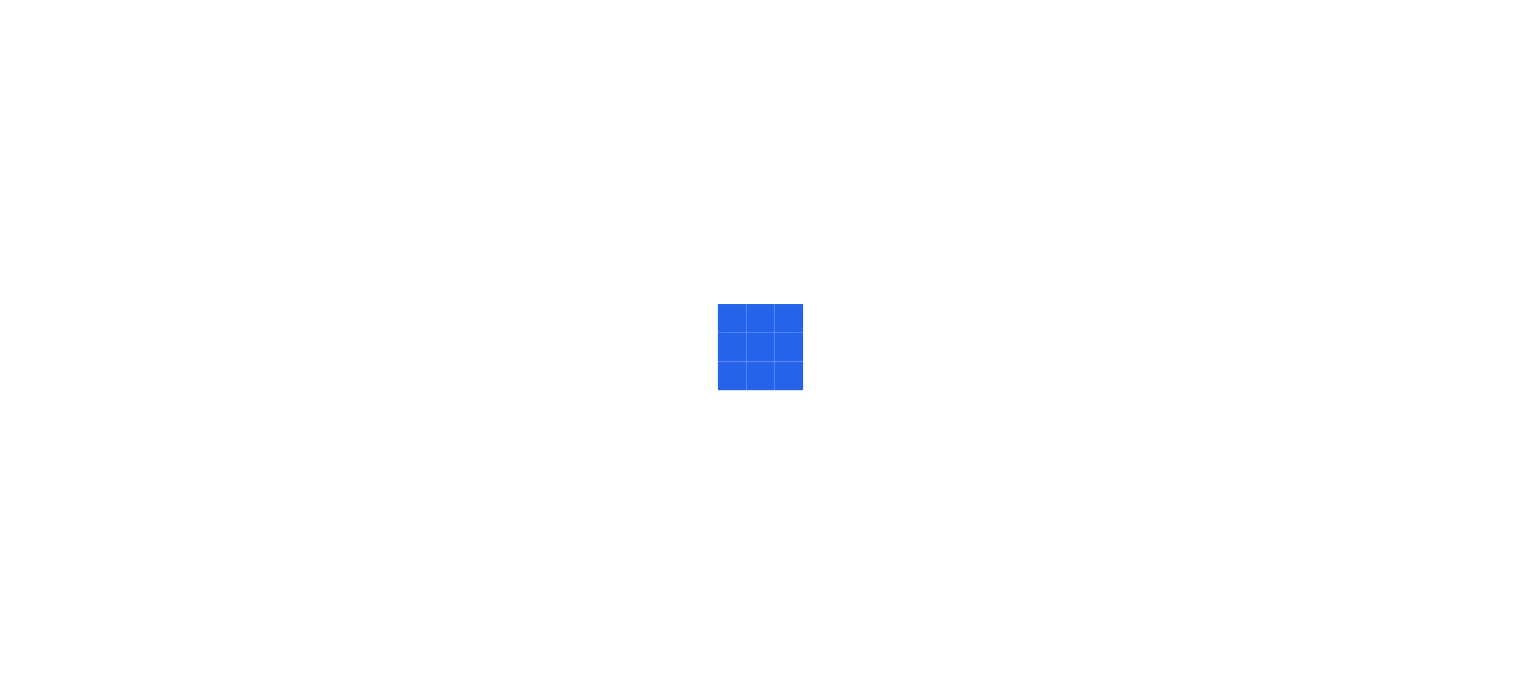 scroll, scrollTop: 0, scrollLeft: 0, axis: both 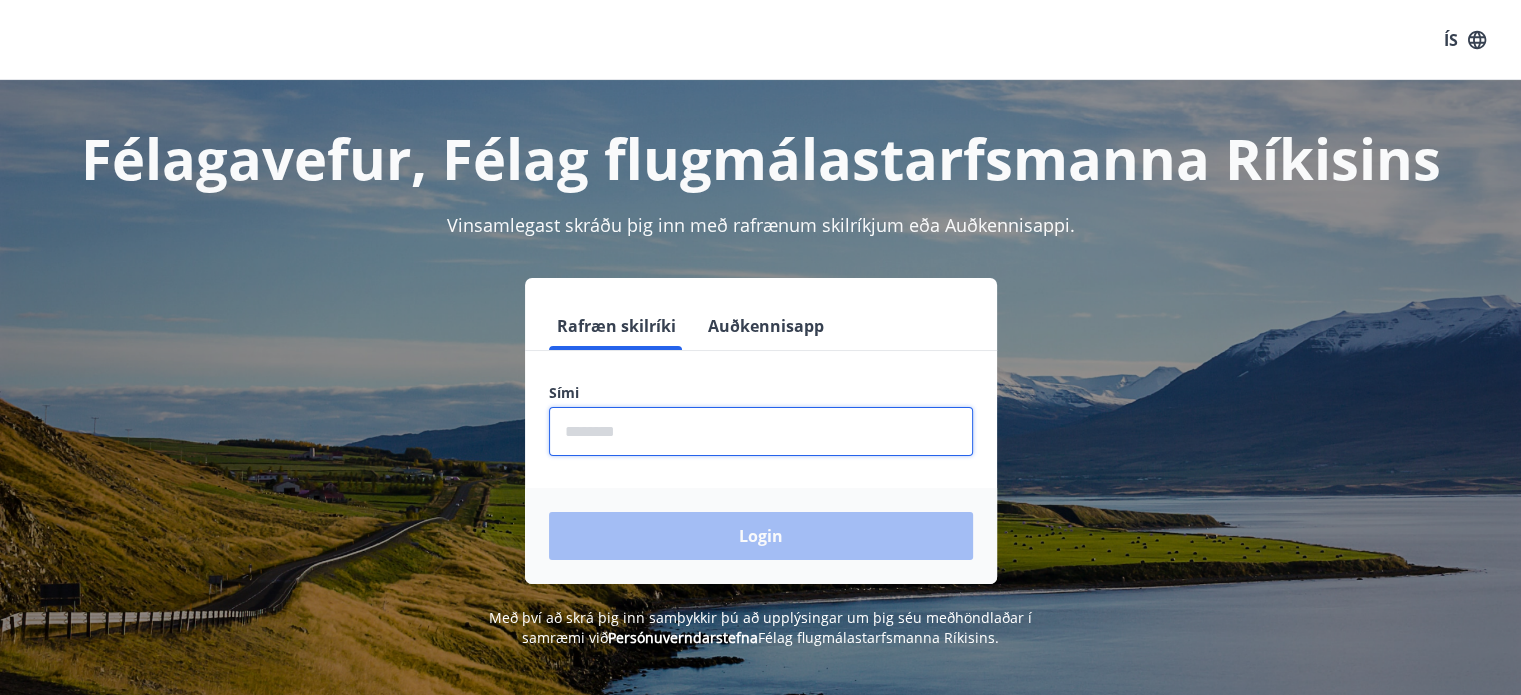 click at bounding box center (761, 431) 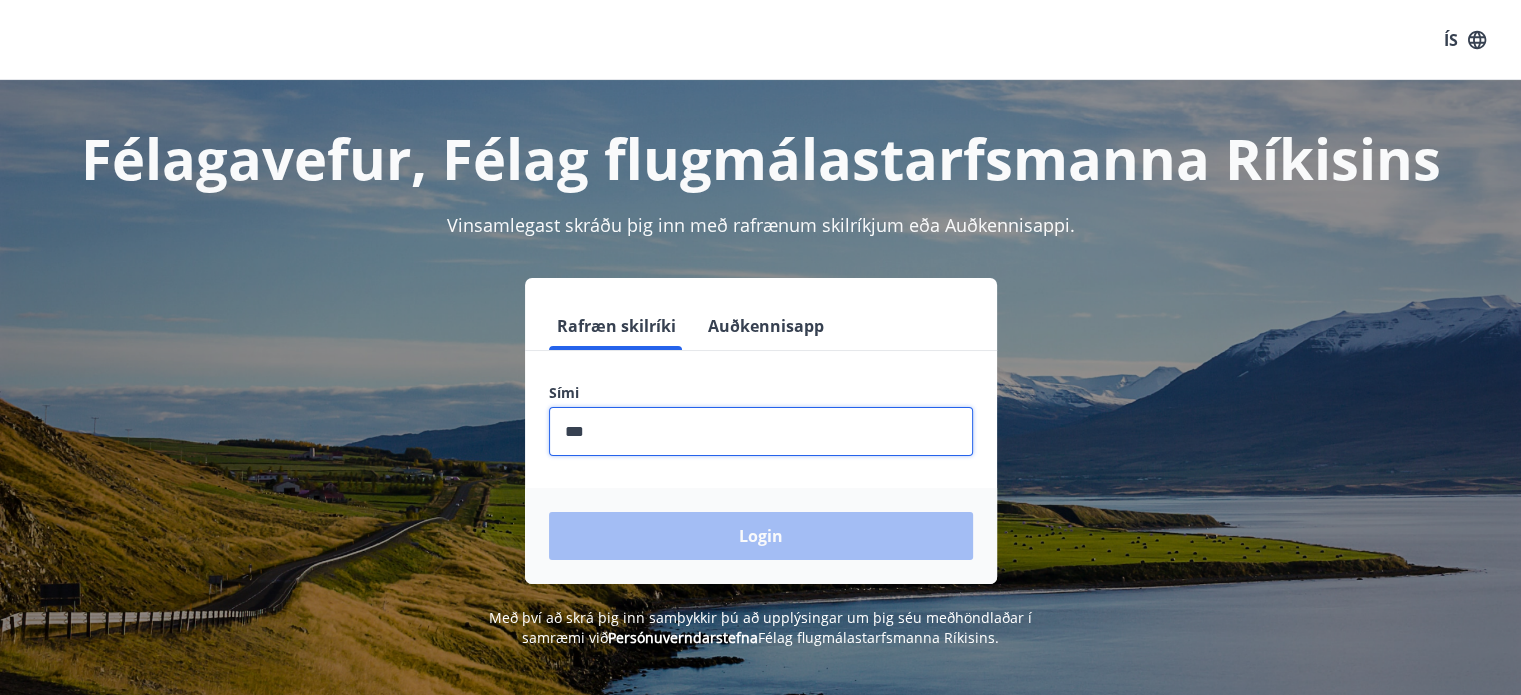 type on "********" 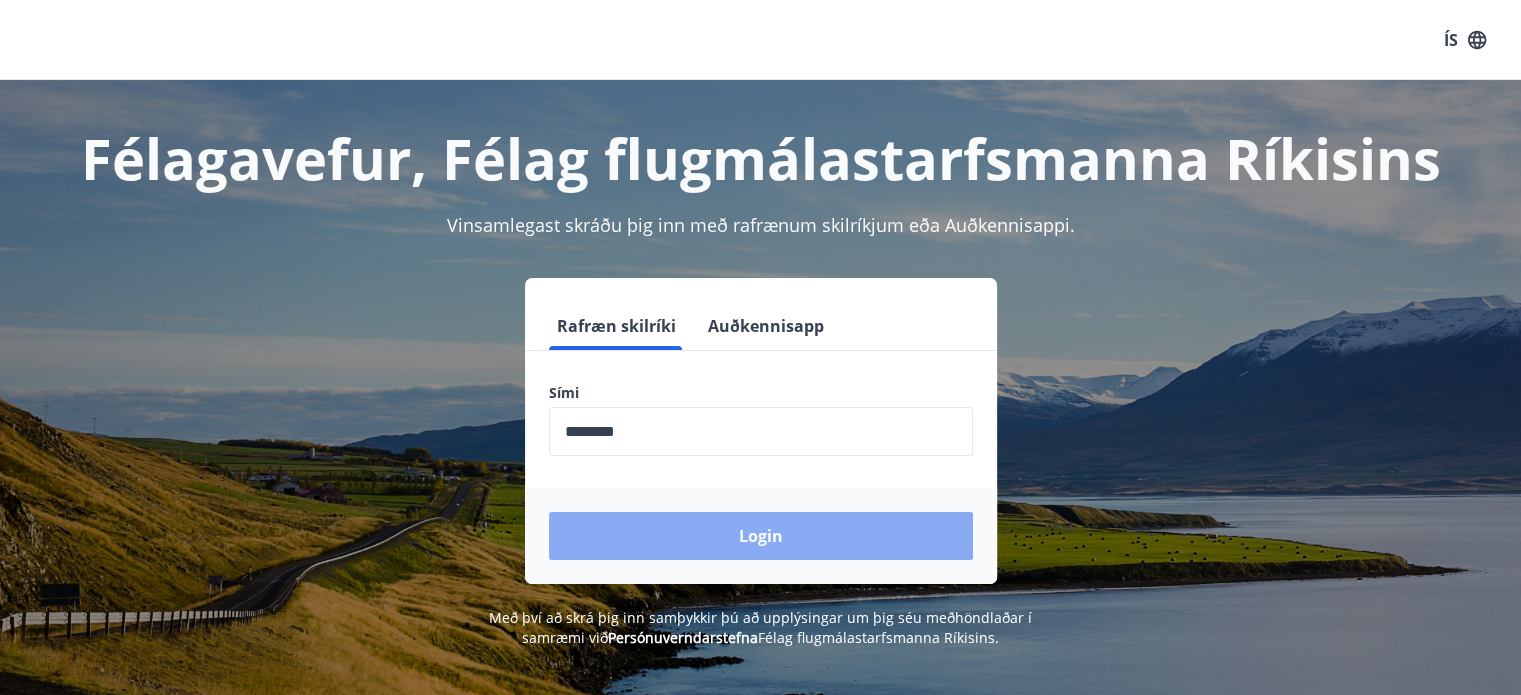 click on "Login" at bounding box center [761, 536] 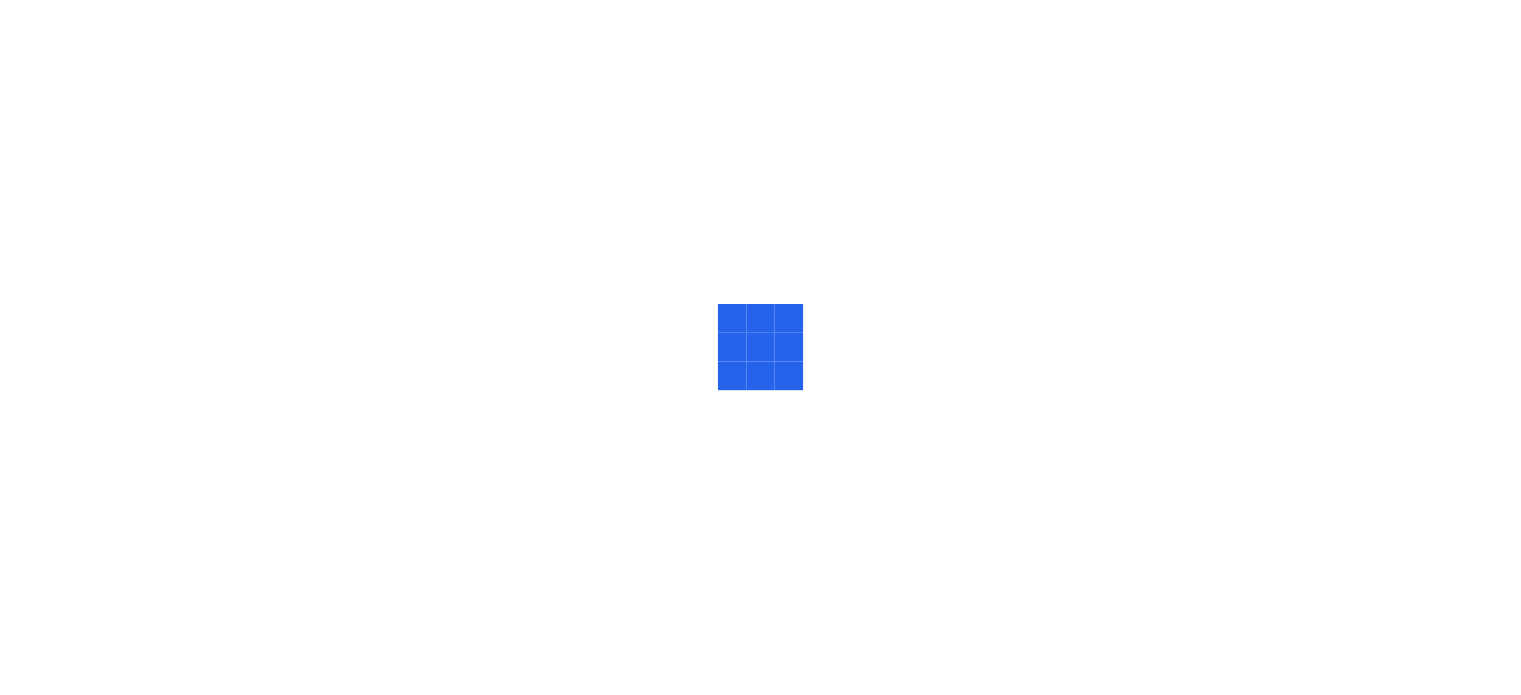 scroll, scrollTop: 0, scrollLeft: 0, axis: both 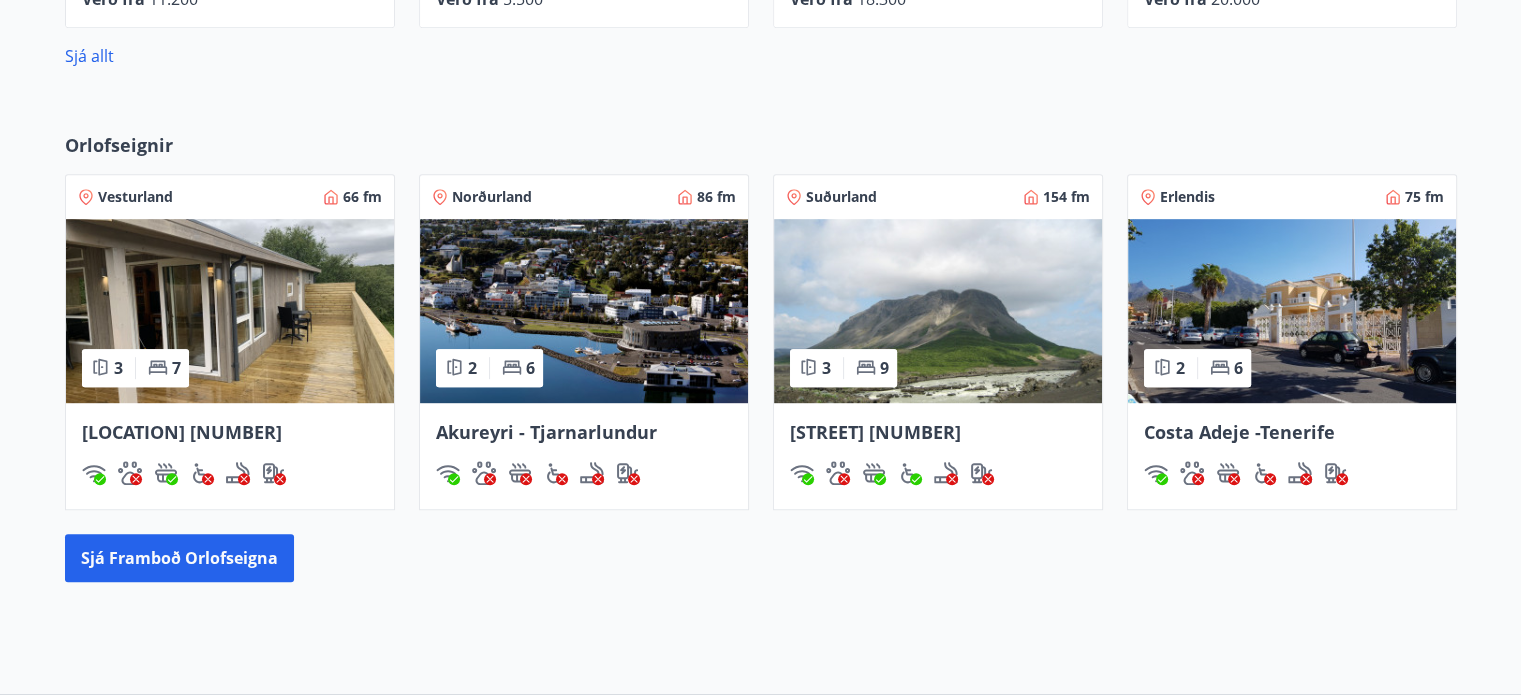 click at bounding box center [938, 311] 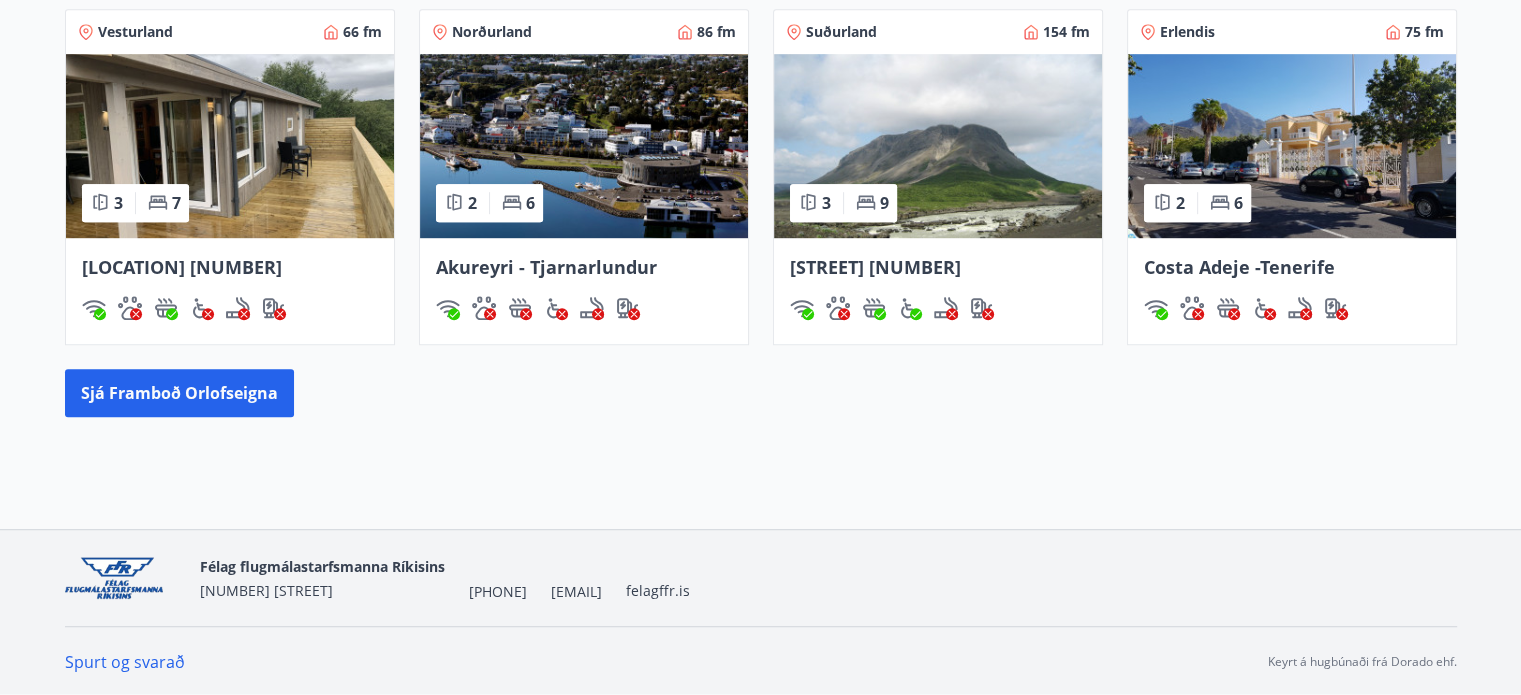 scroll, scrollTop: 1192, scrollLeft: 0, axis: vertical 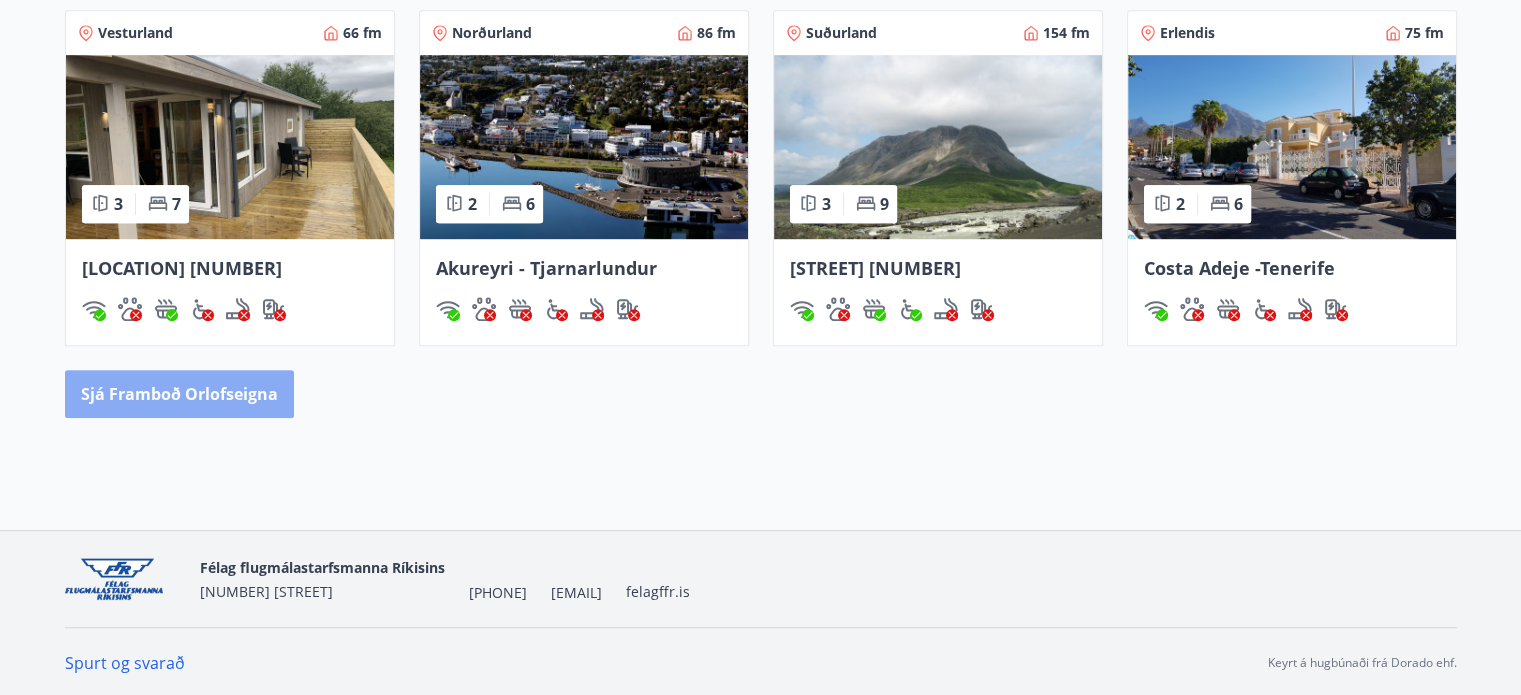 click on "Sjá framboð orlofseigna" at bounding box center (179, 394) 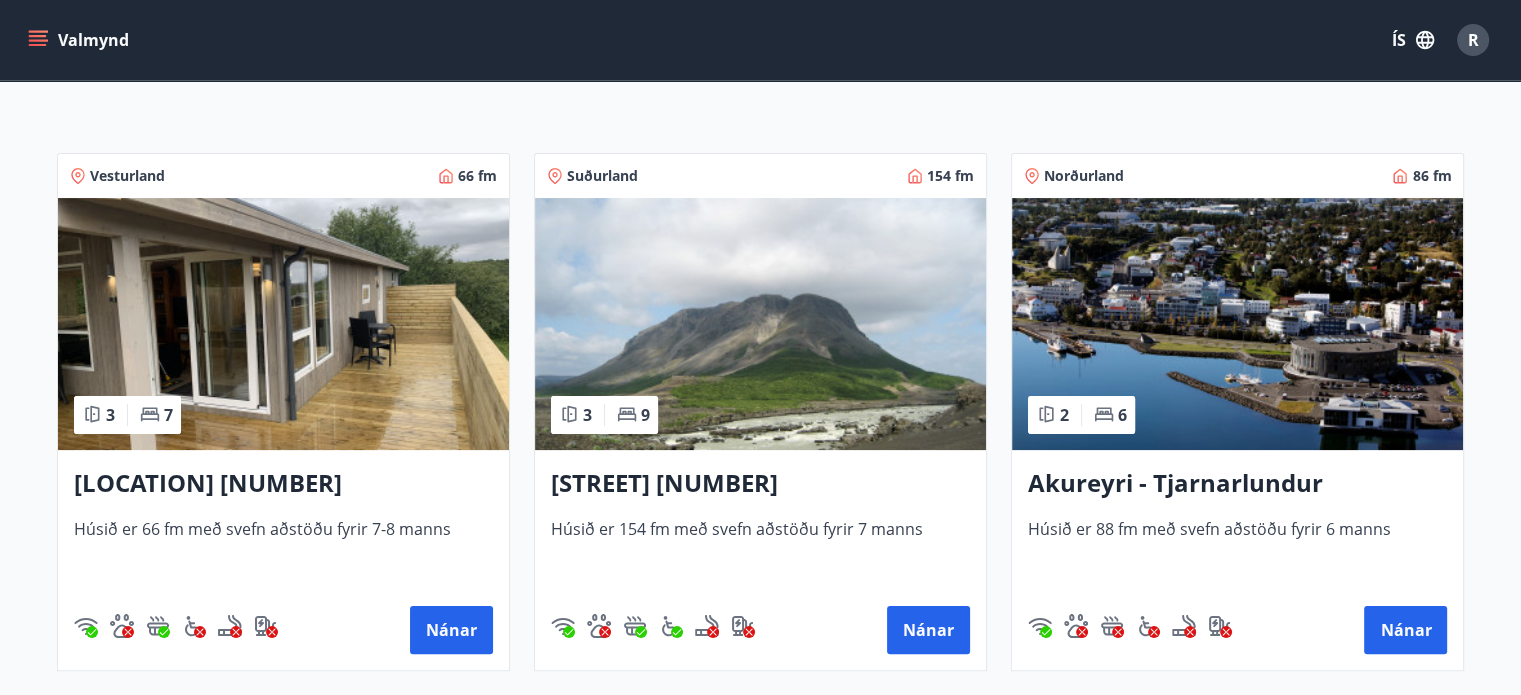 scroll, scrollTop: 304, scrollLeft: 0, axis: vertical 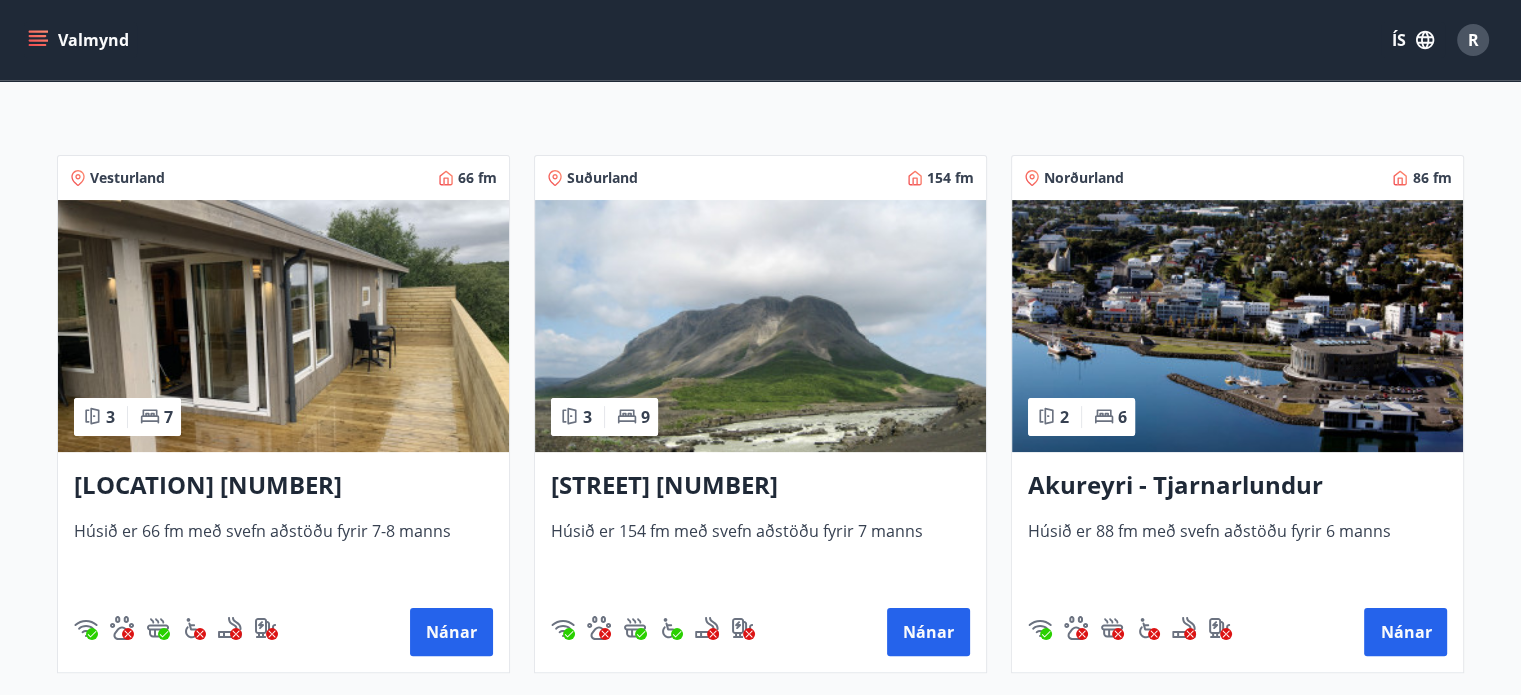 click at bounding box center [760, 326] 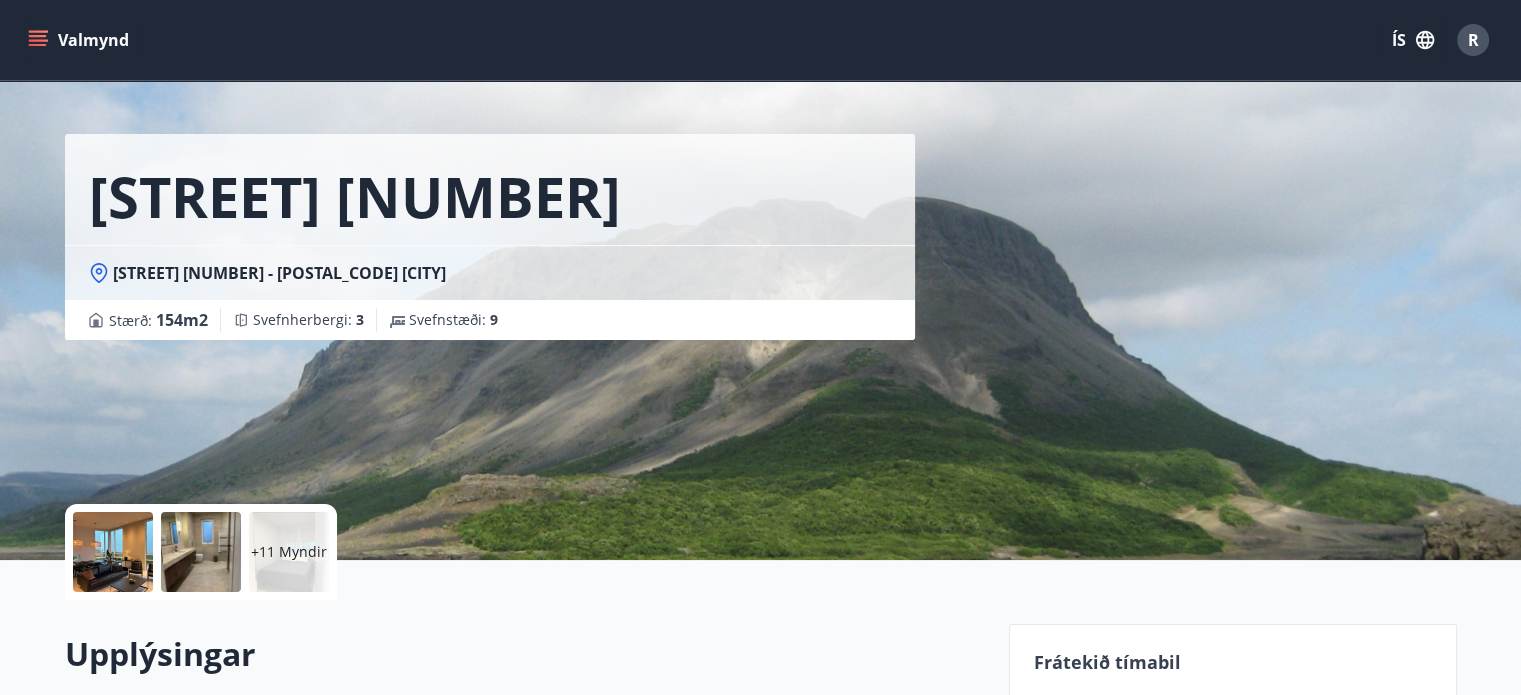 scroll, scrollTop: 39, scrollLeft: 0, axis: vertical 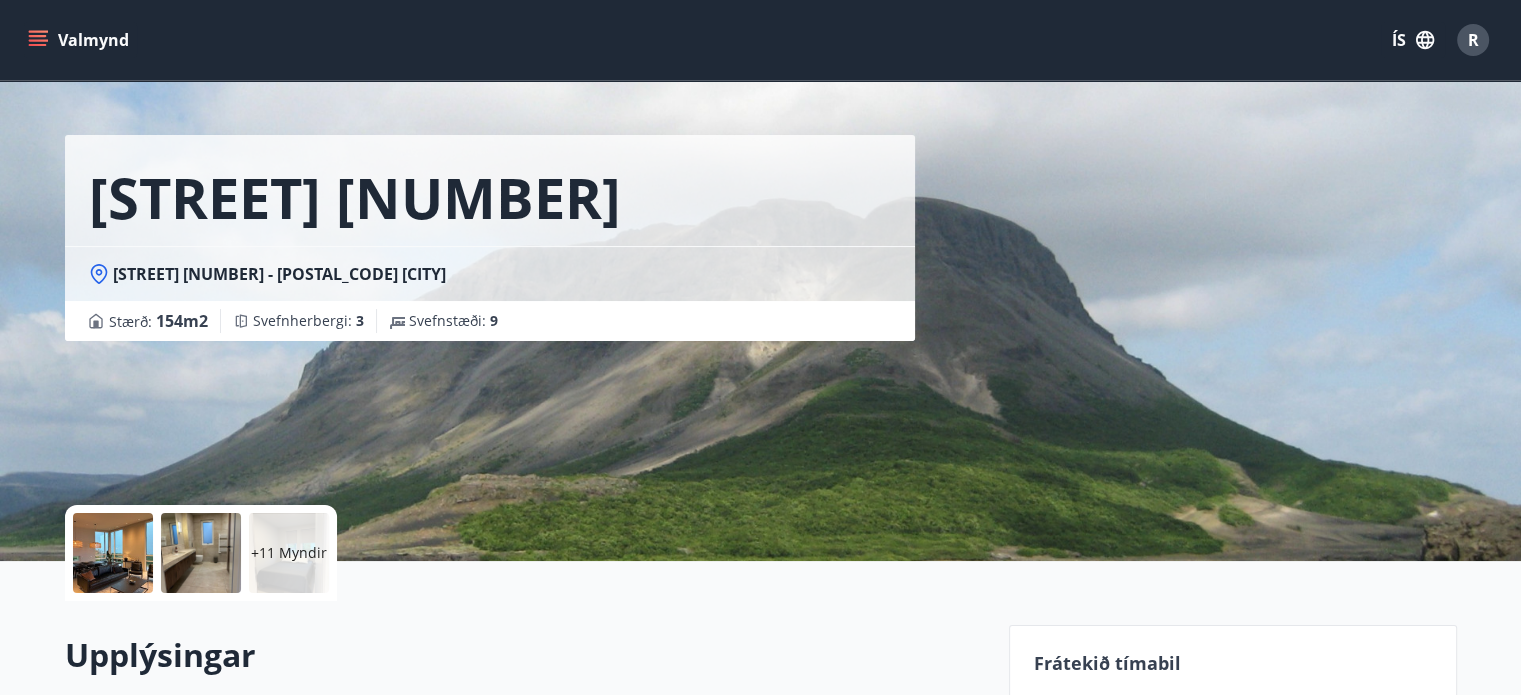 click 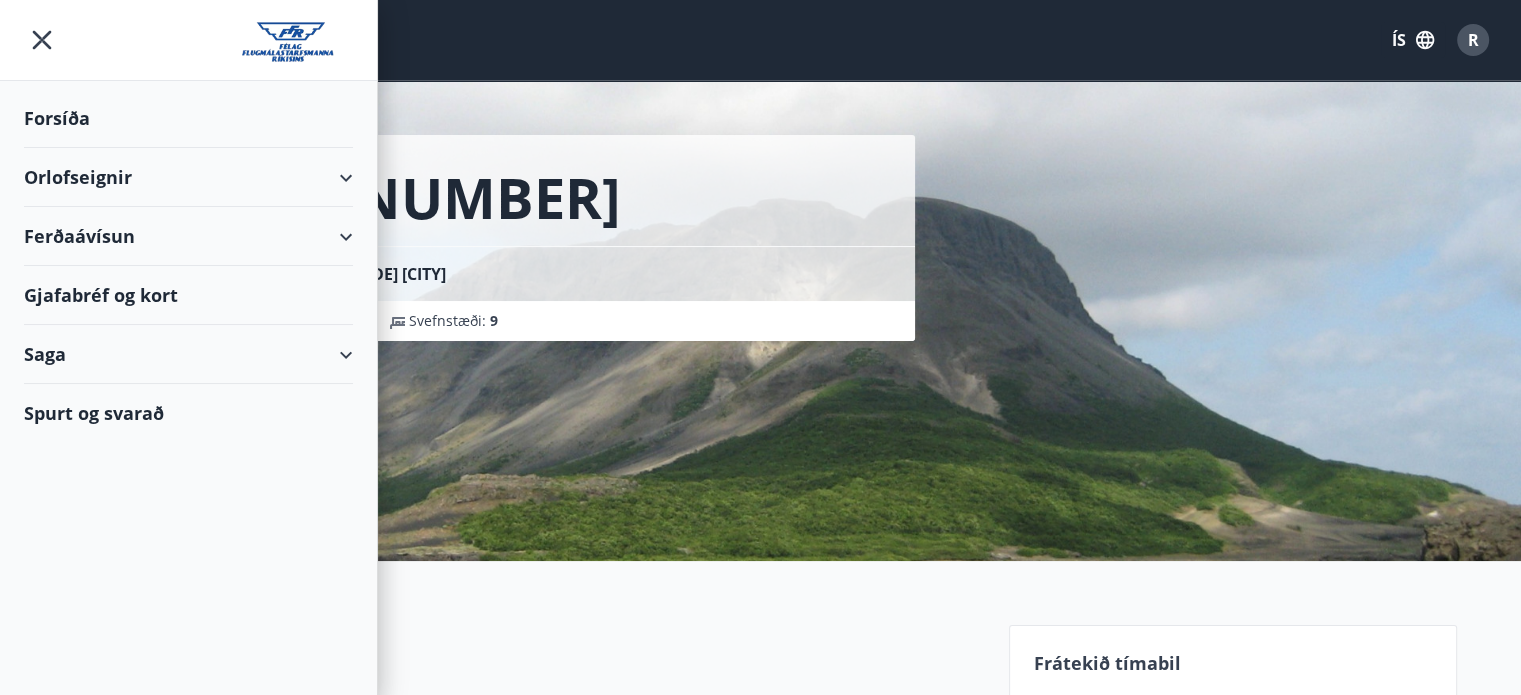 click on "Orlofseignir" at bounding box center (188, 177) 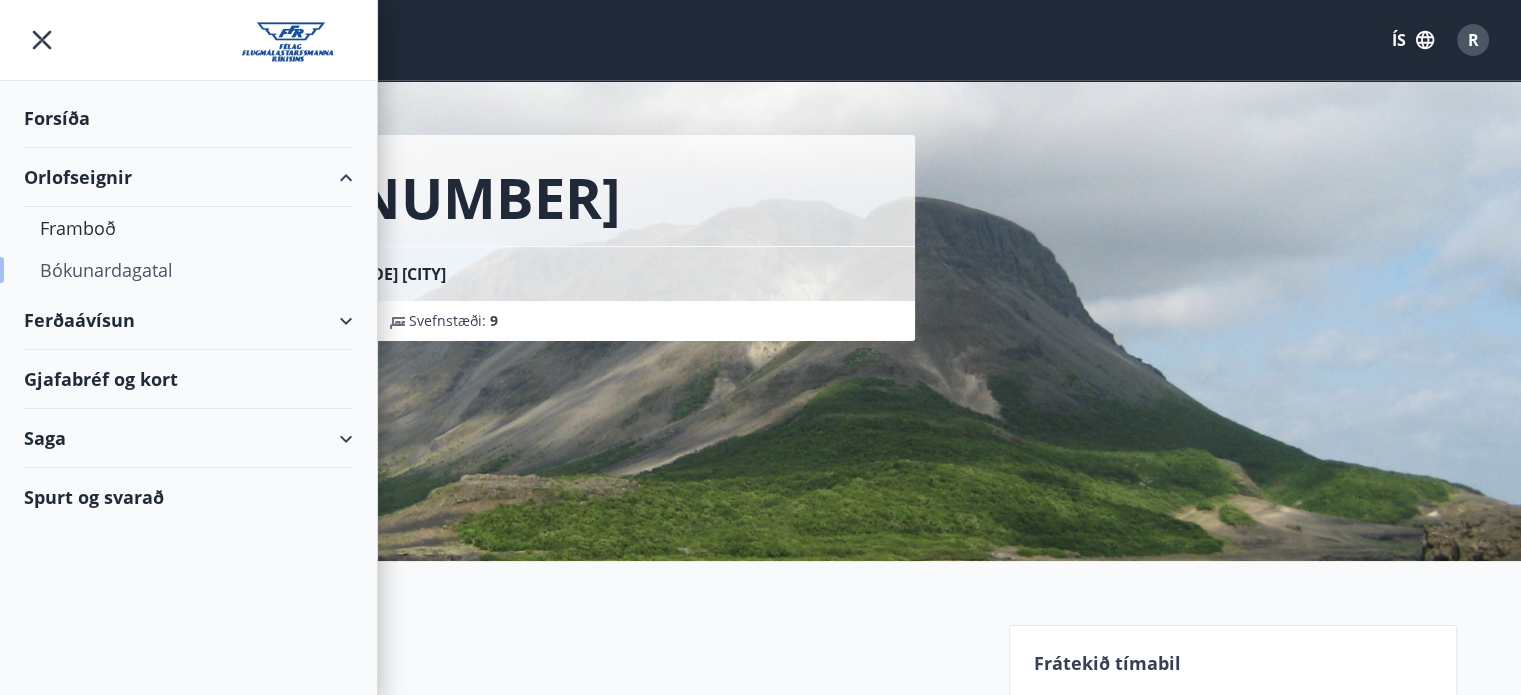 drag, startPoint x: 144, startPoint y: 268, endPoint x: 111, endPoint y: 267, distance: 33.01515 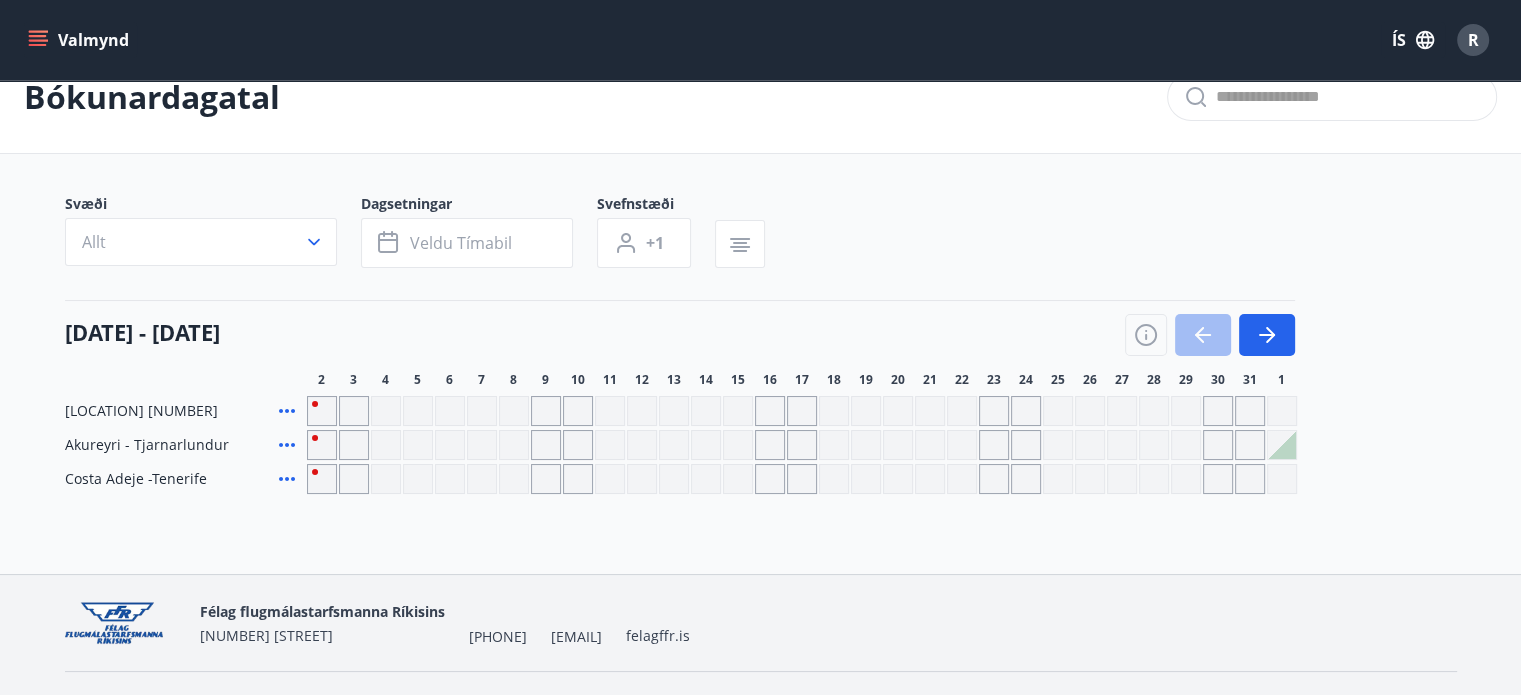 scroll, scrollTop: 84, scrollLeft: 0, axis: vertical 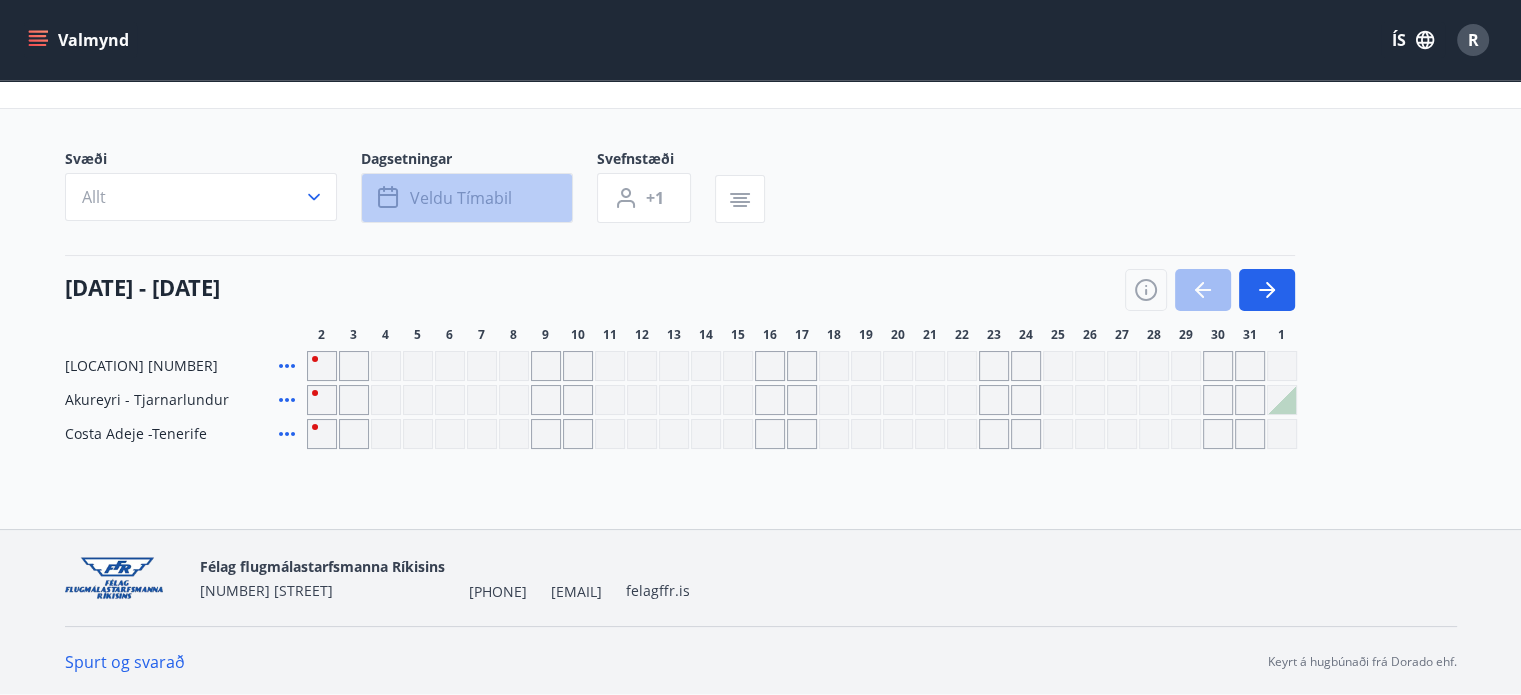 click 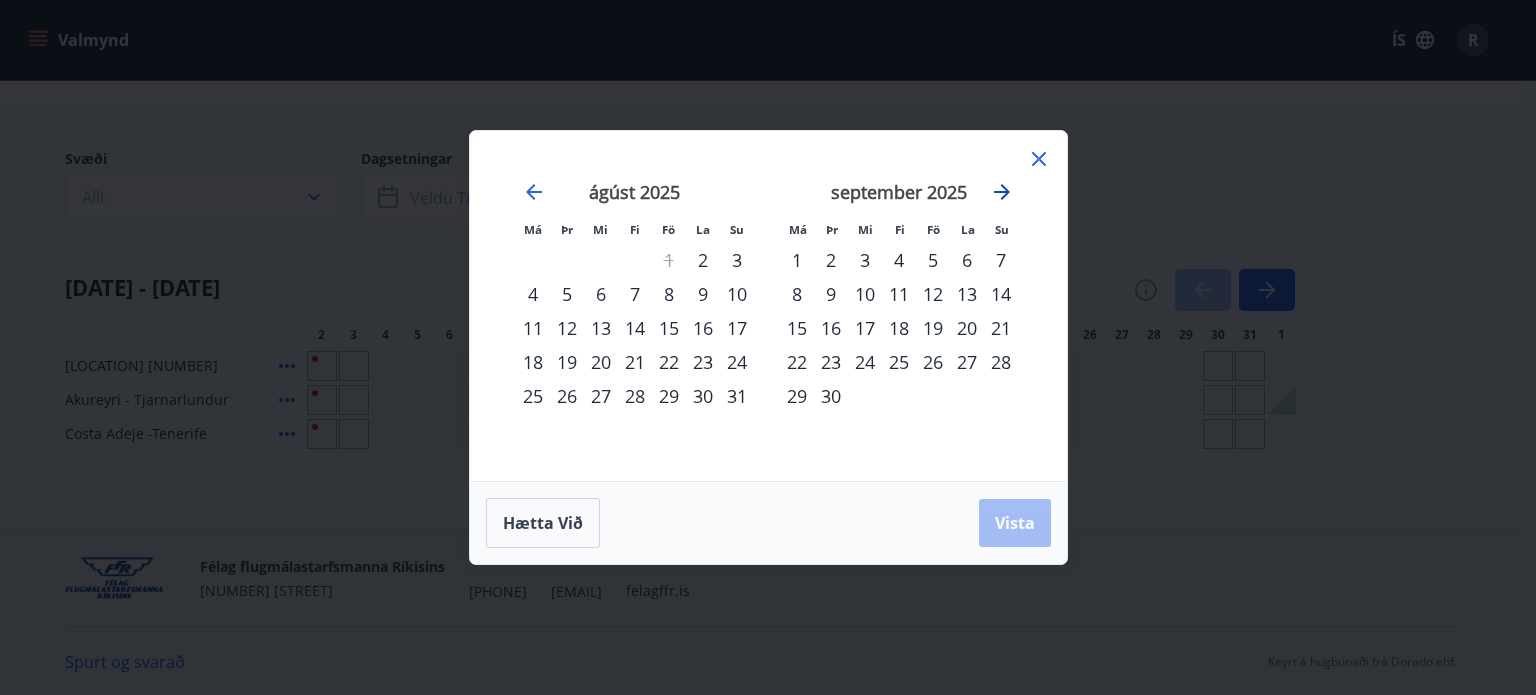 click 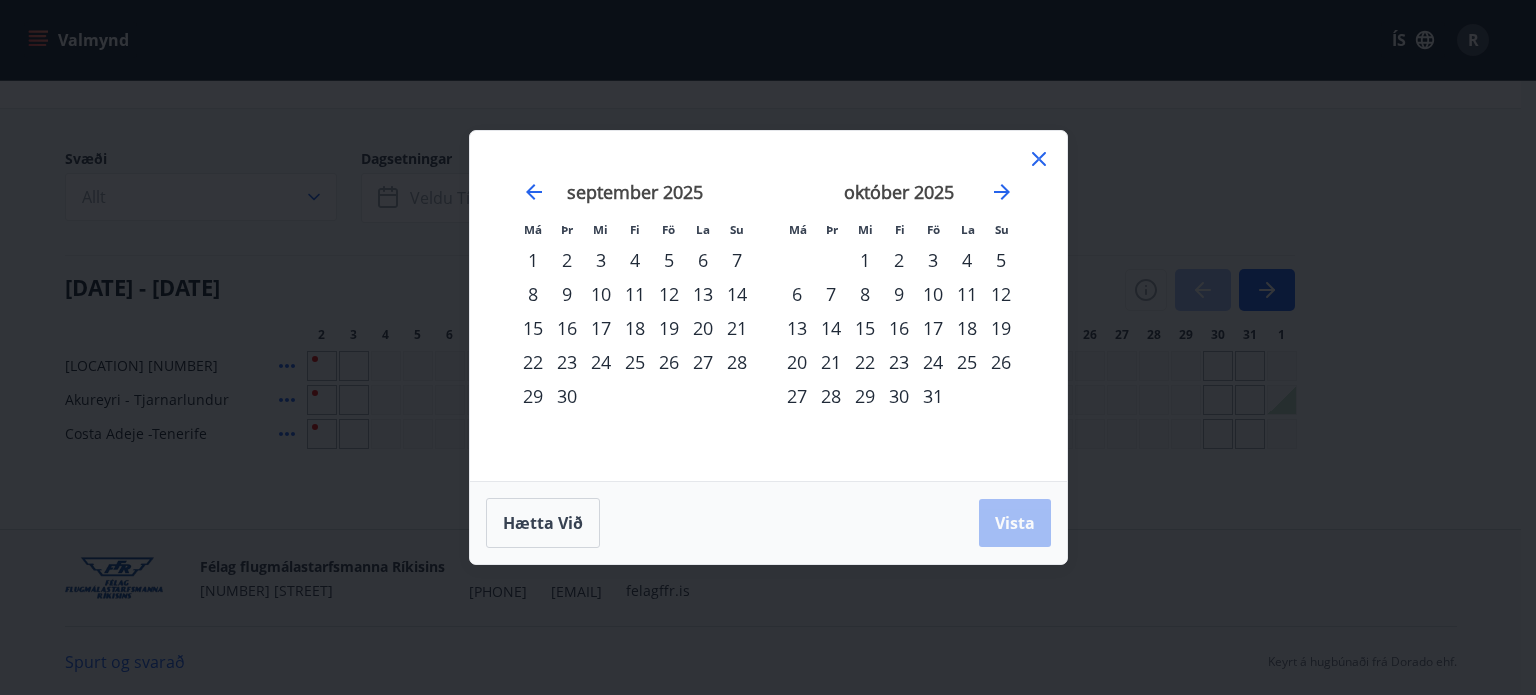 click on "1" at bounding box center [865, 260] 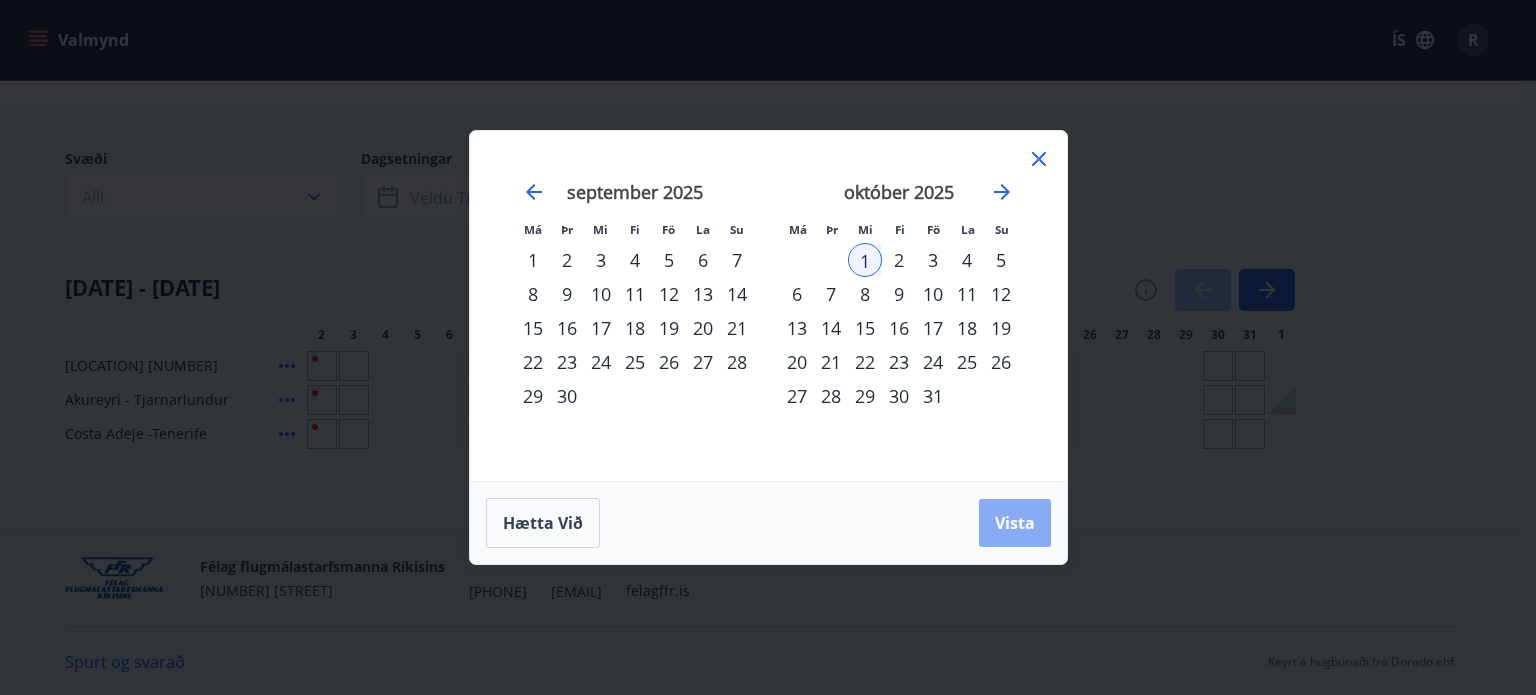 click on "Vista" at bounding box center (1015, 523) 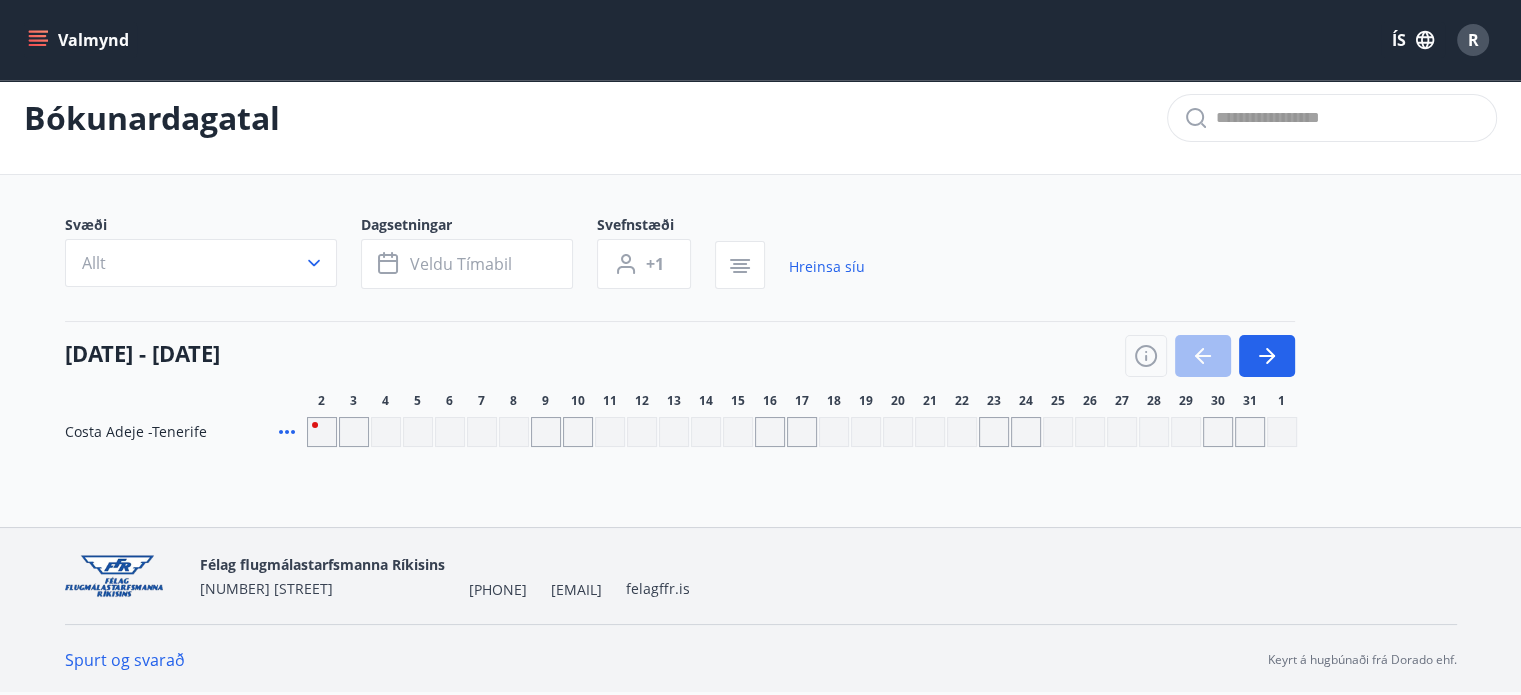 scroll, scrollTop: 16, scrollLeft: 0, axis: vertical 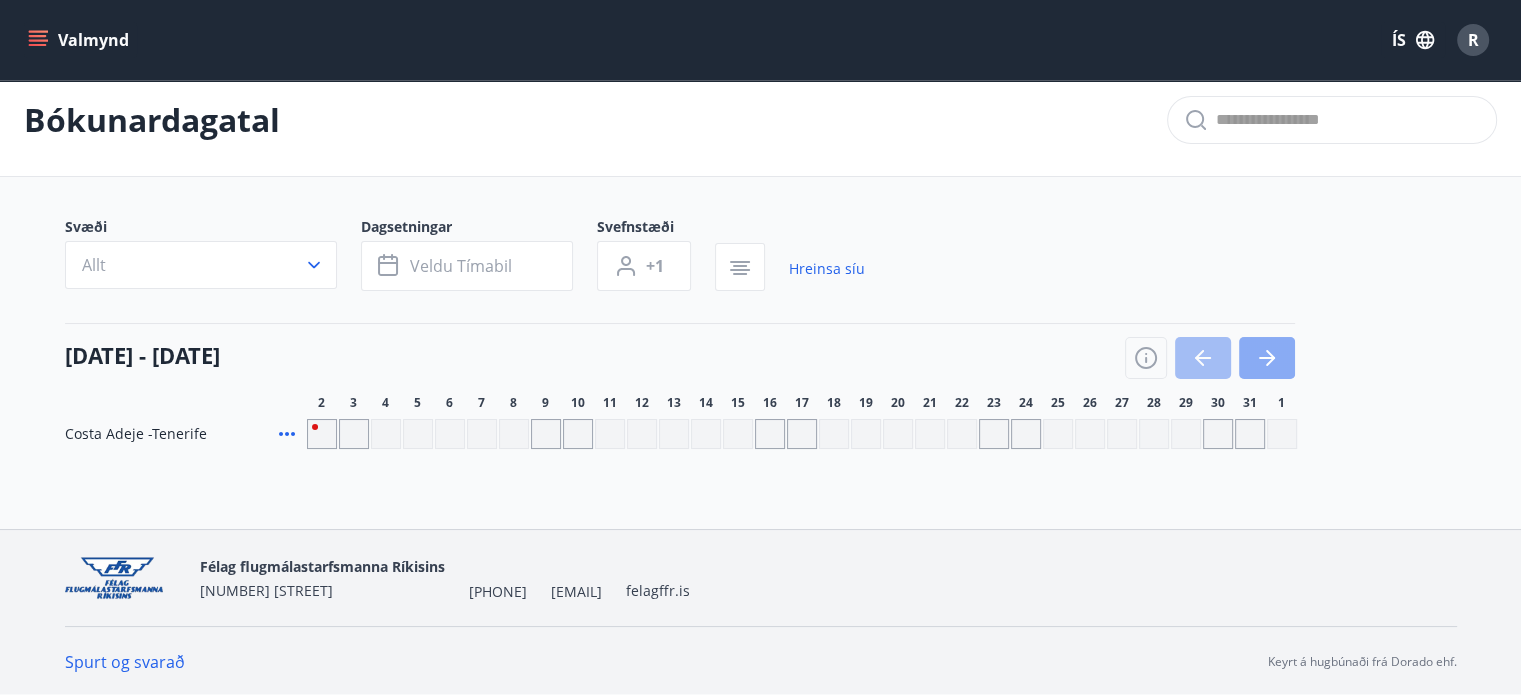 click 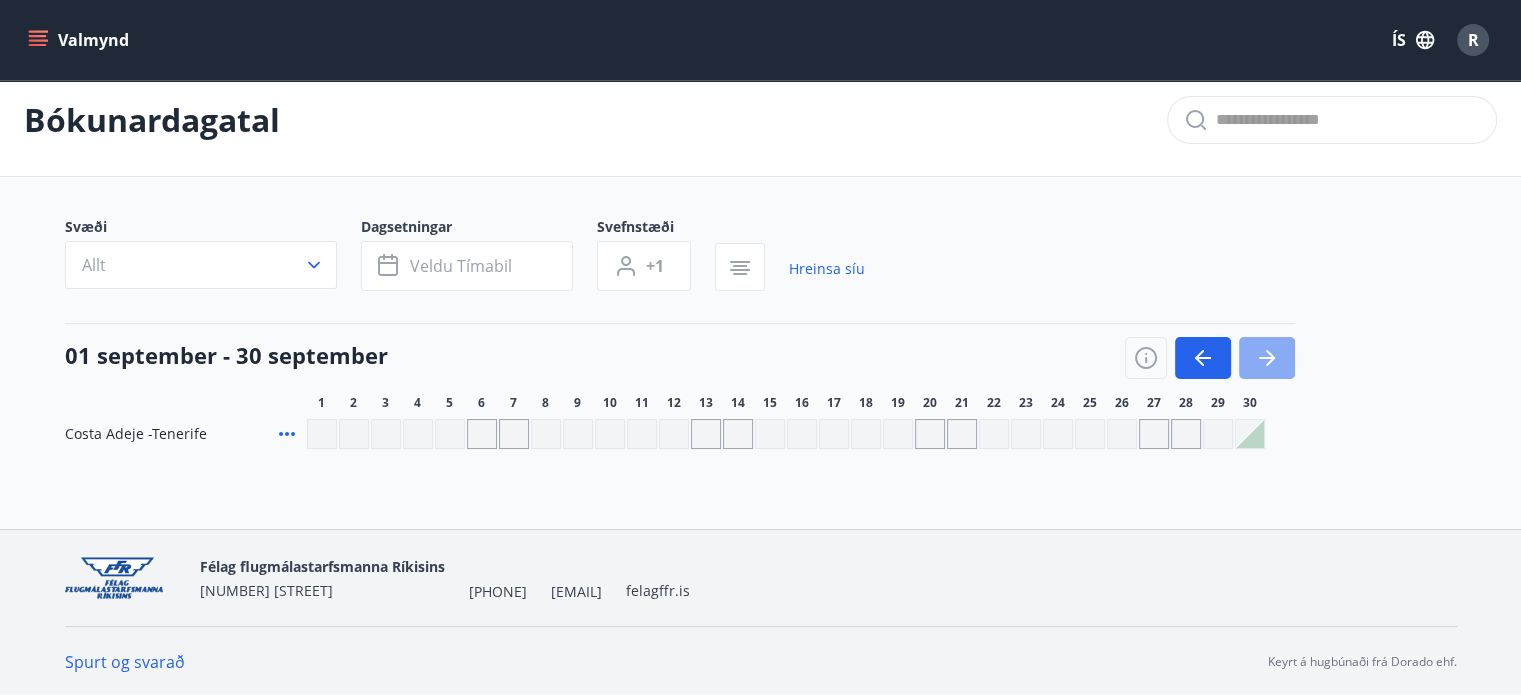 click 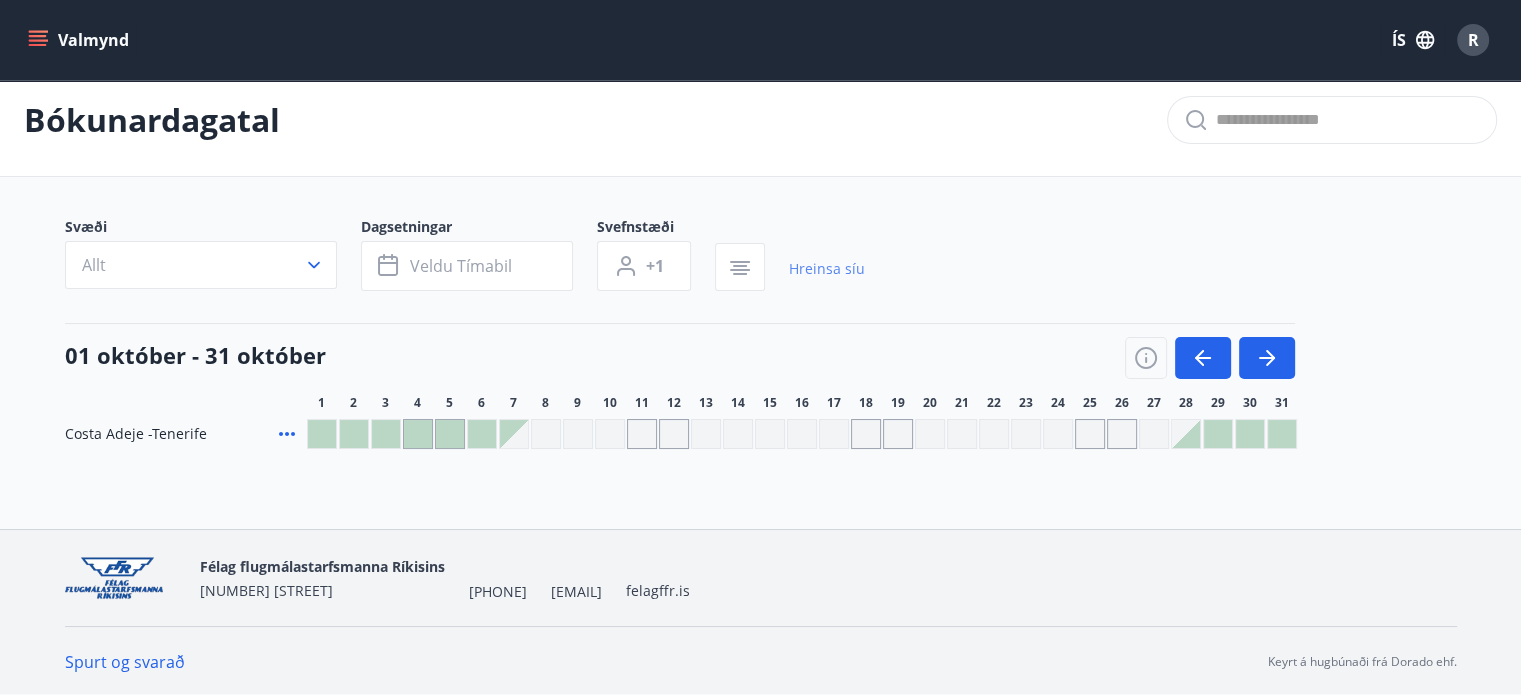 click on "Hreinsa síu" at bounding box center [827, 269] 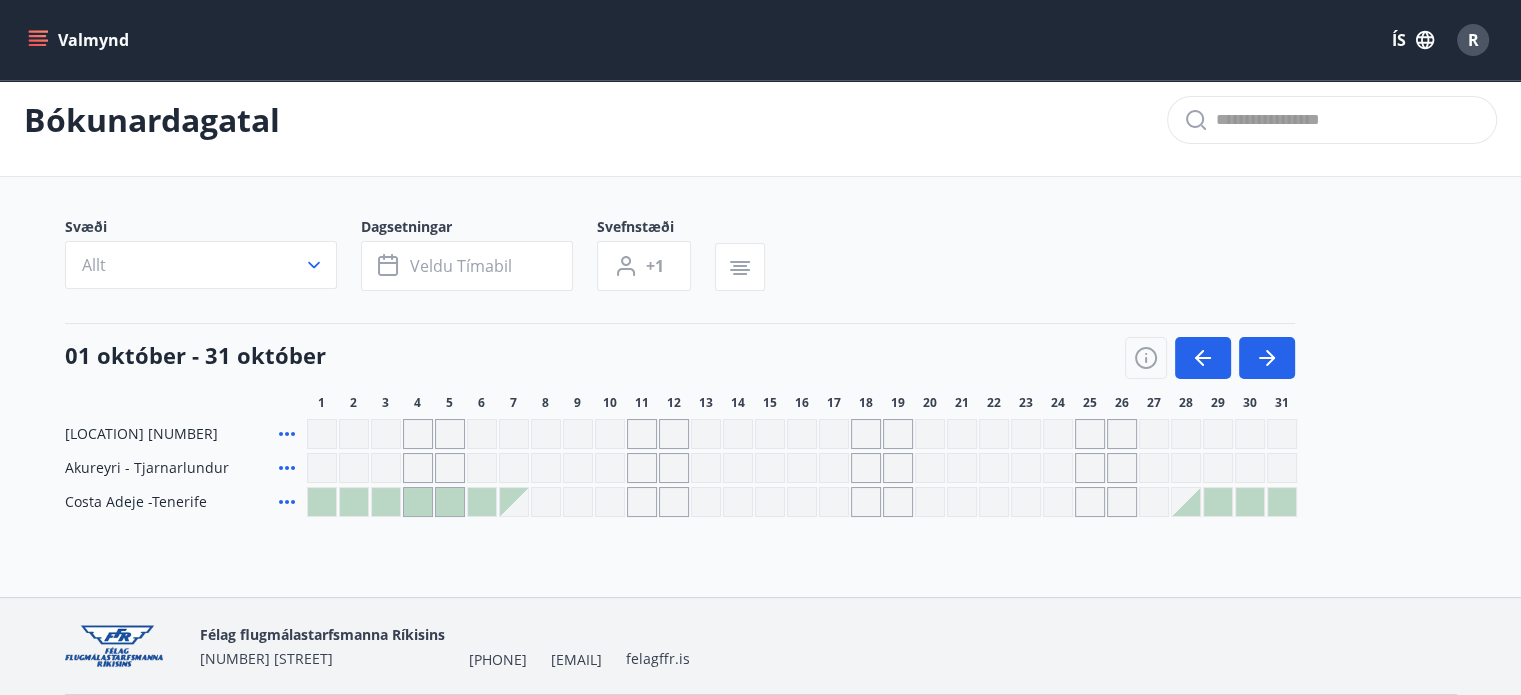 click 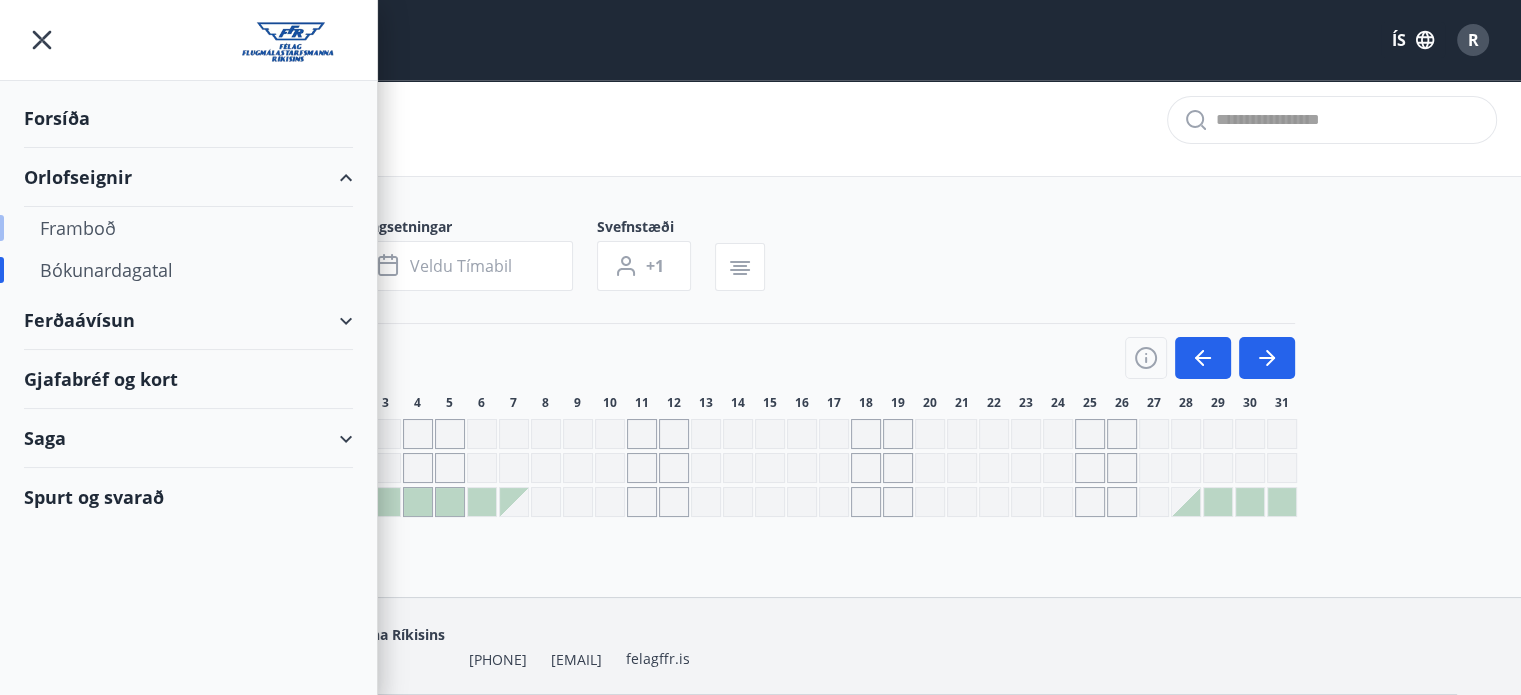 click on "Framboð" at bounding box center [188, 228] 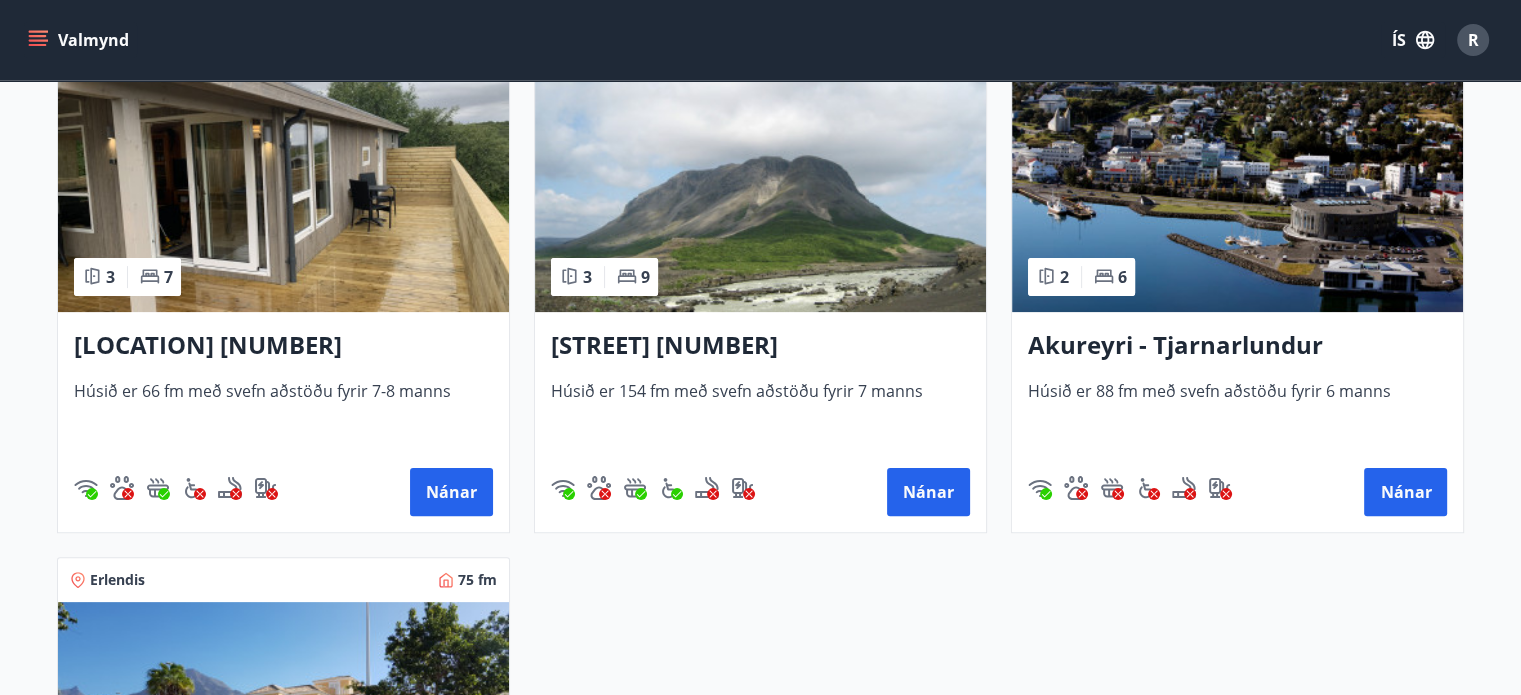 scroll, scrollTop: 464, scrollLeft: 0, axis: vertical 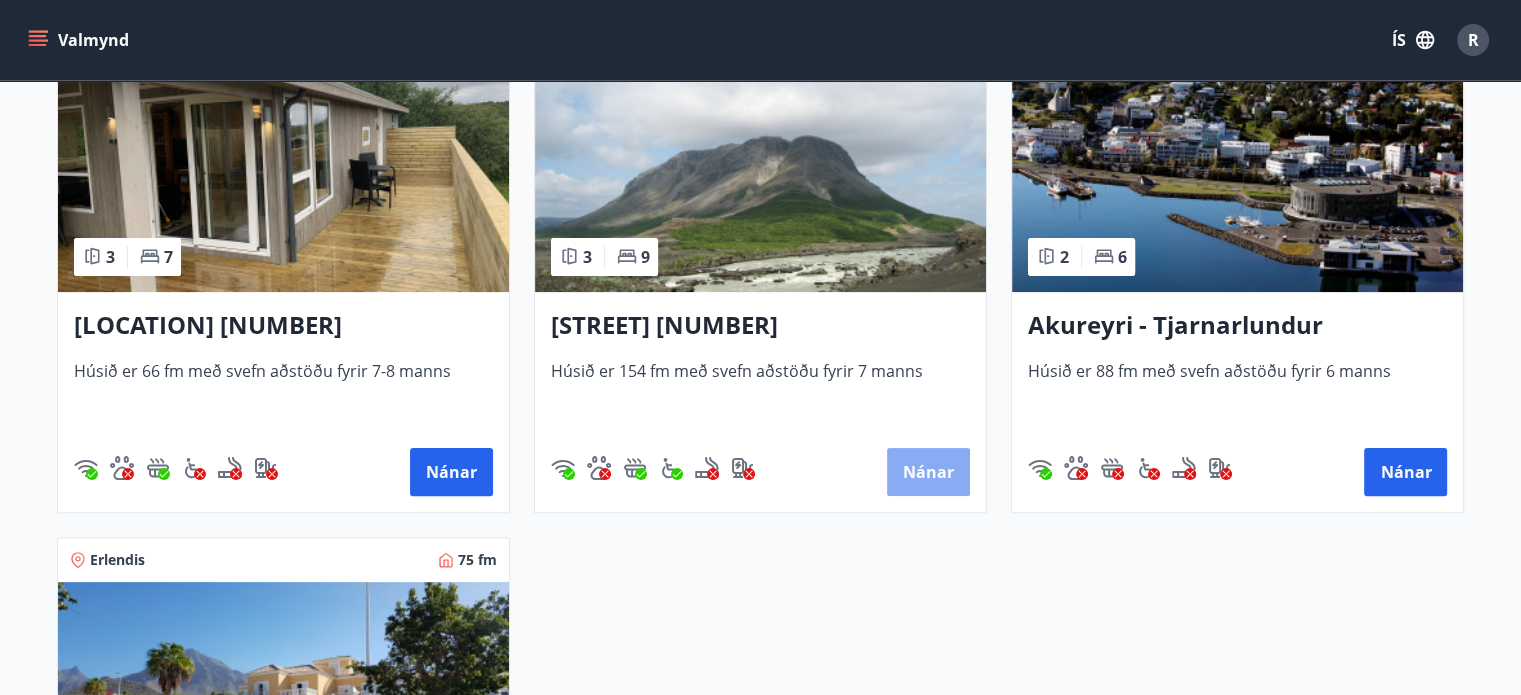 click on "Nánar" at bounding box center (928, 472) 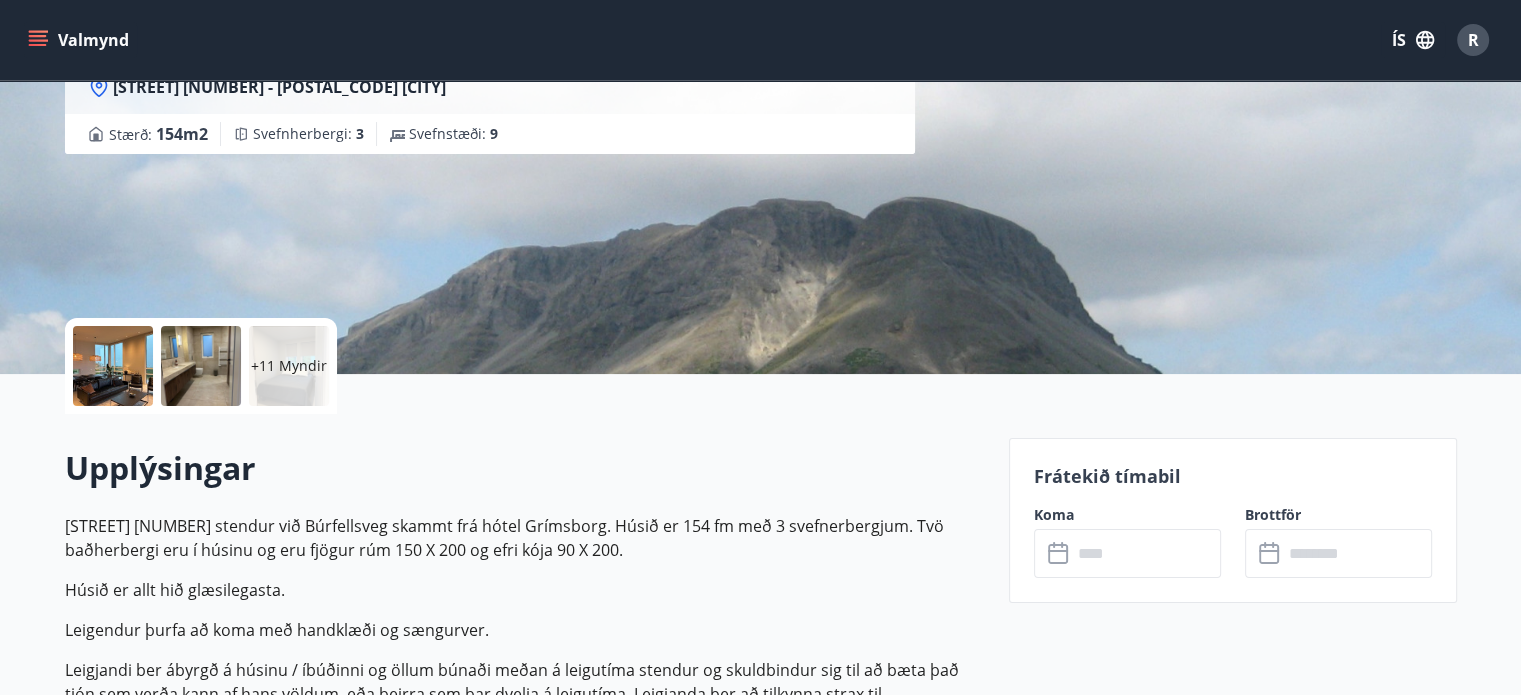 scroll, scrollTop: 227, scrollLeft: 0, axis: vertical 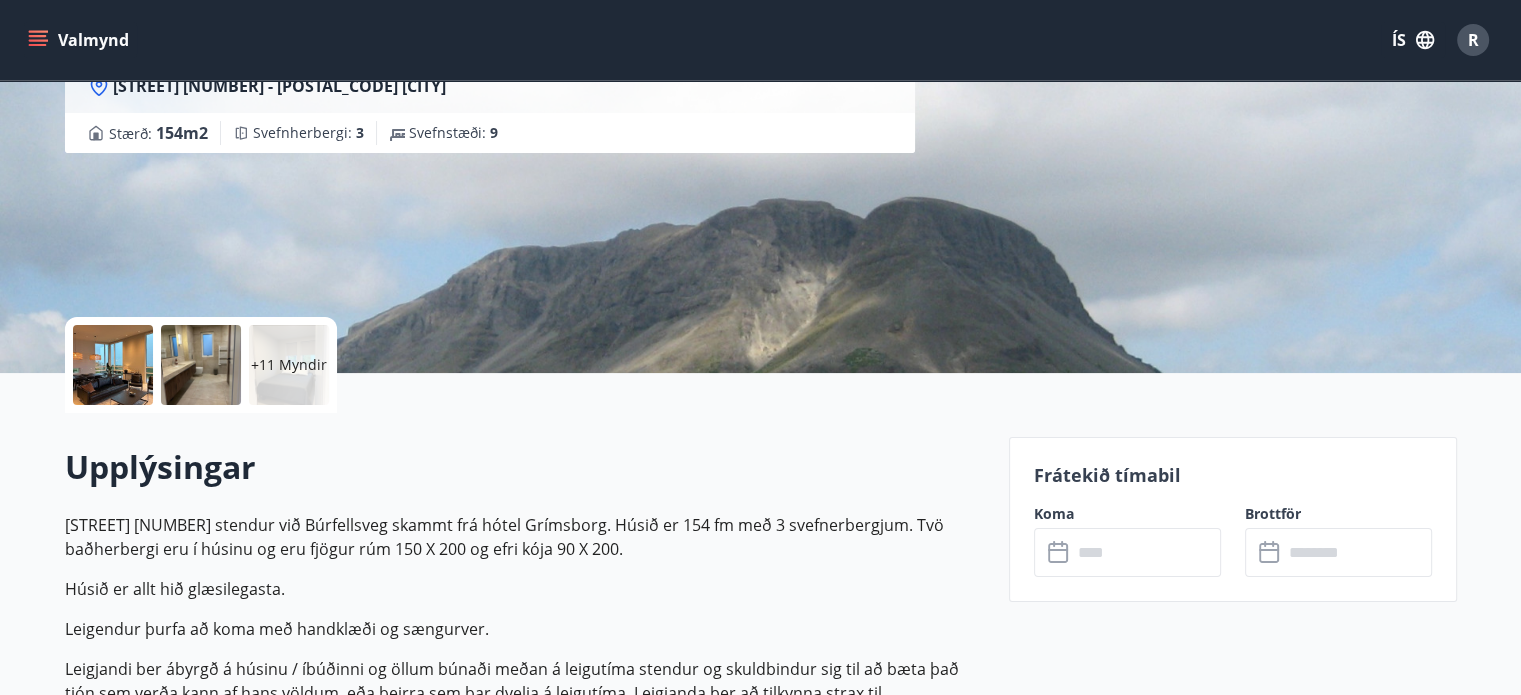 click 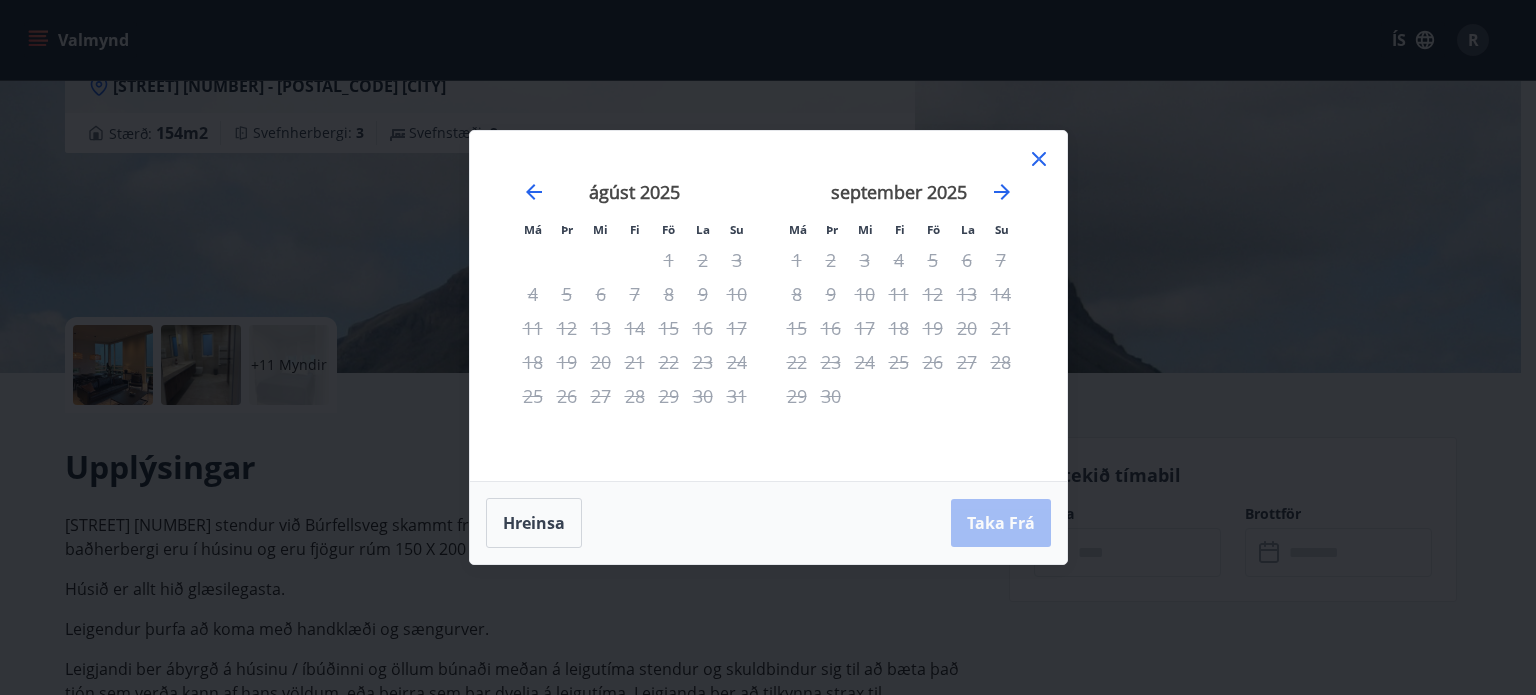 click on "Hreinsa Taka Frá" at bounding box center [768, 523] 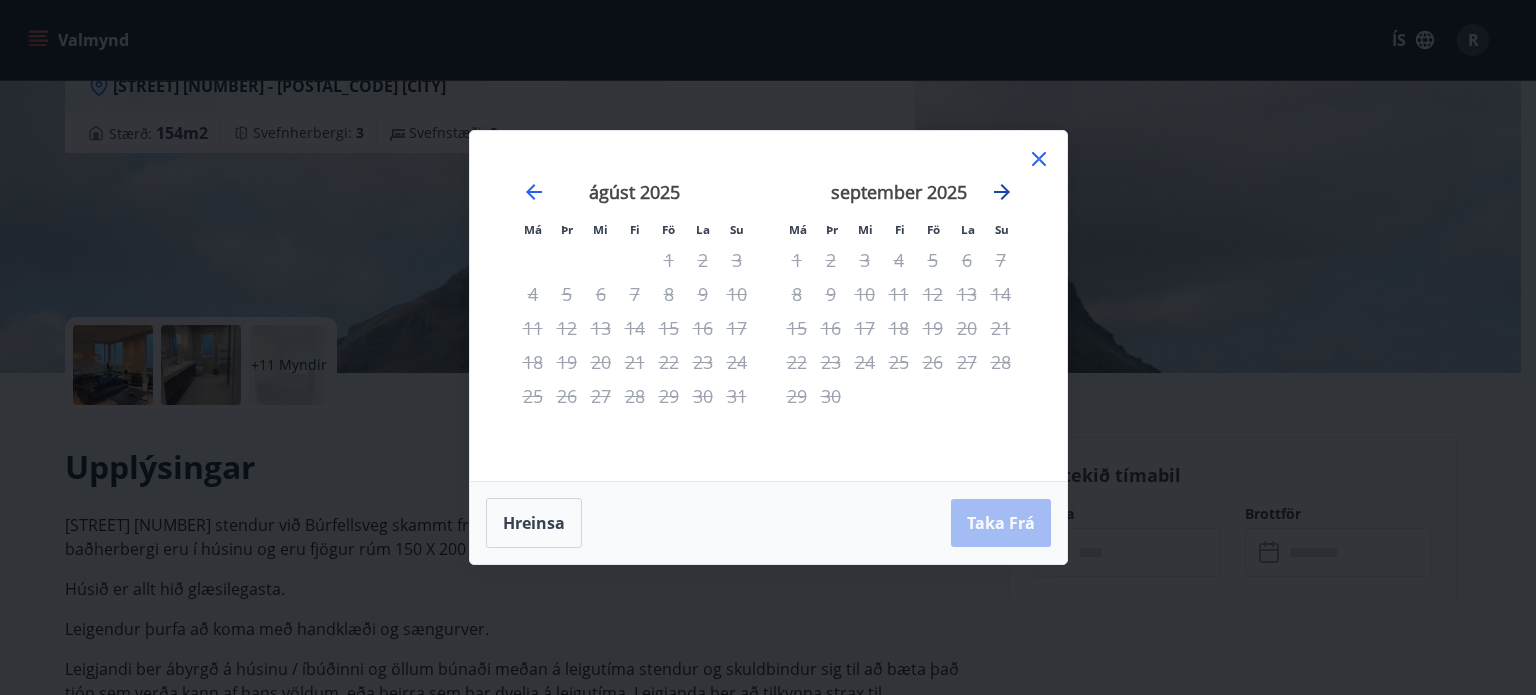 click 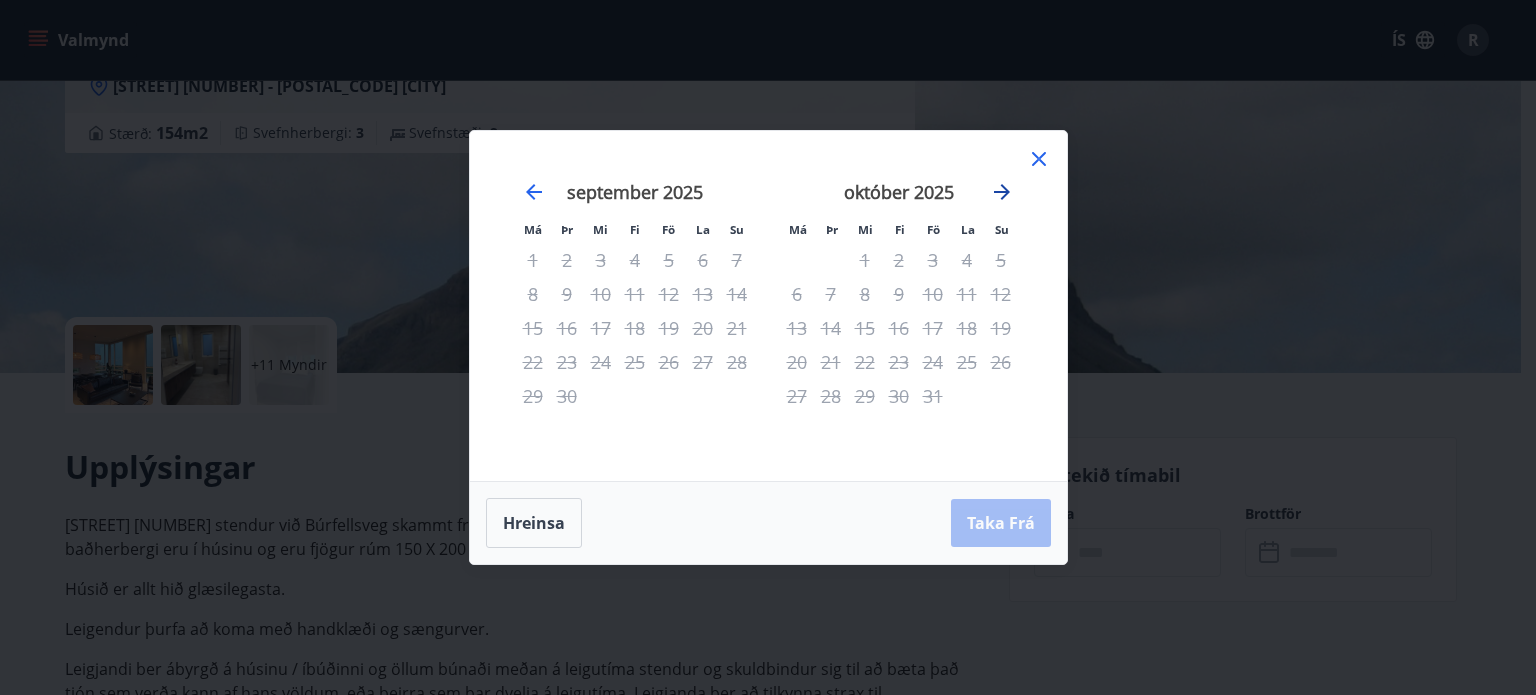 click 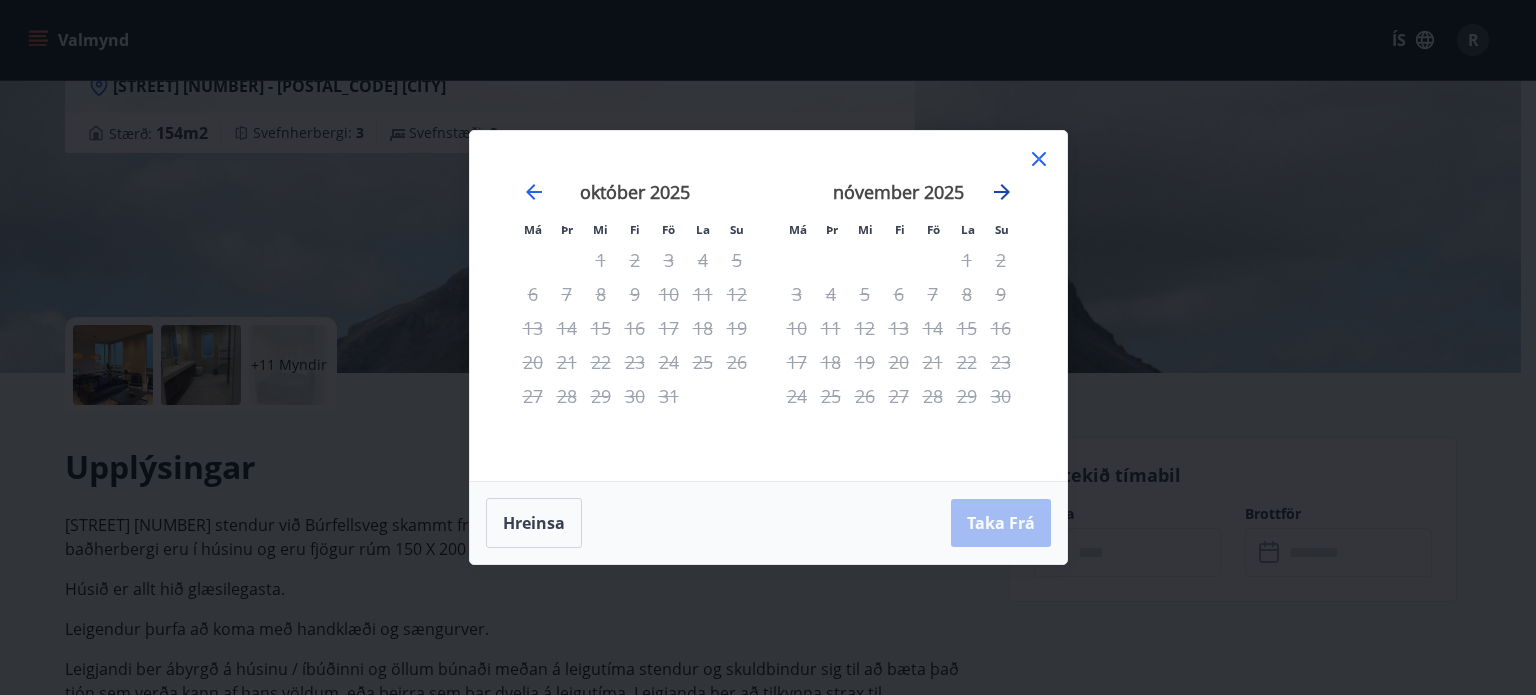 click 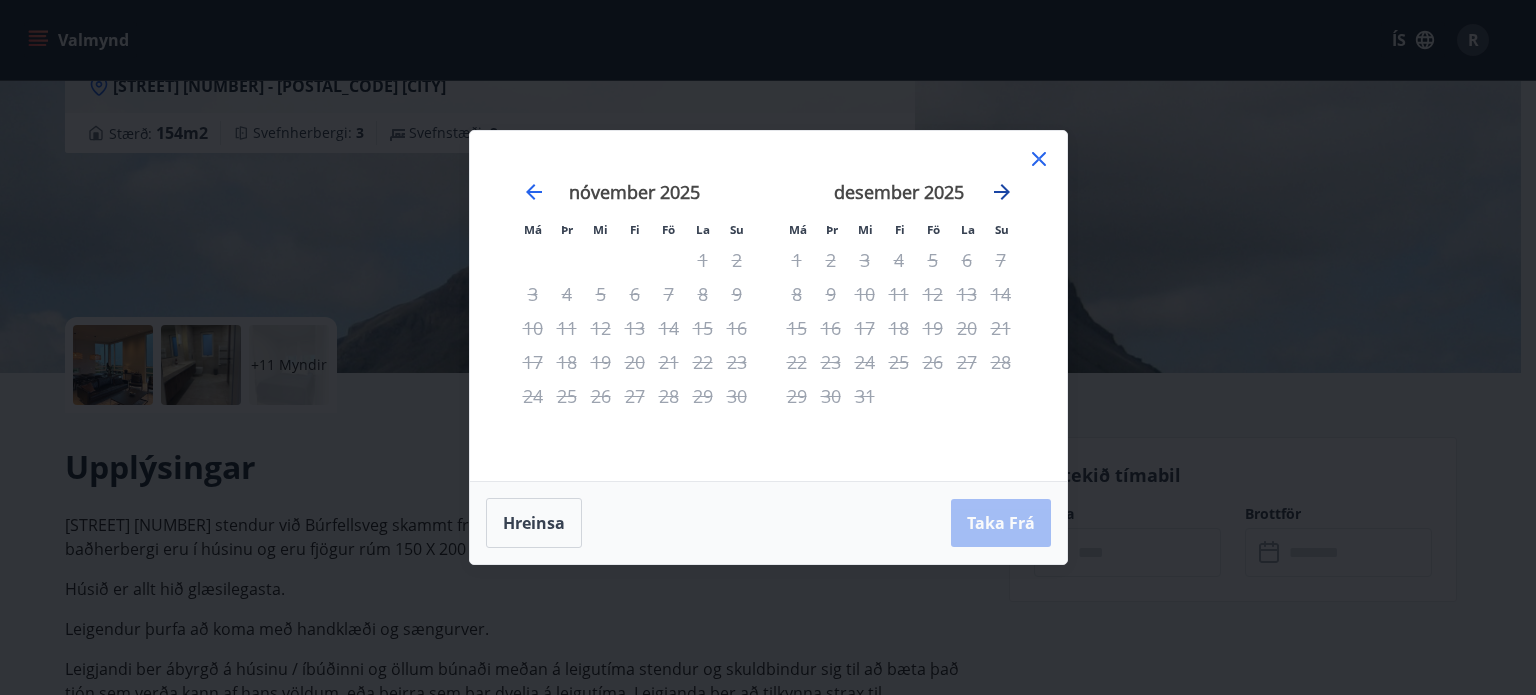 click 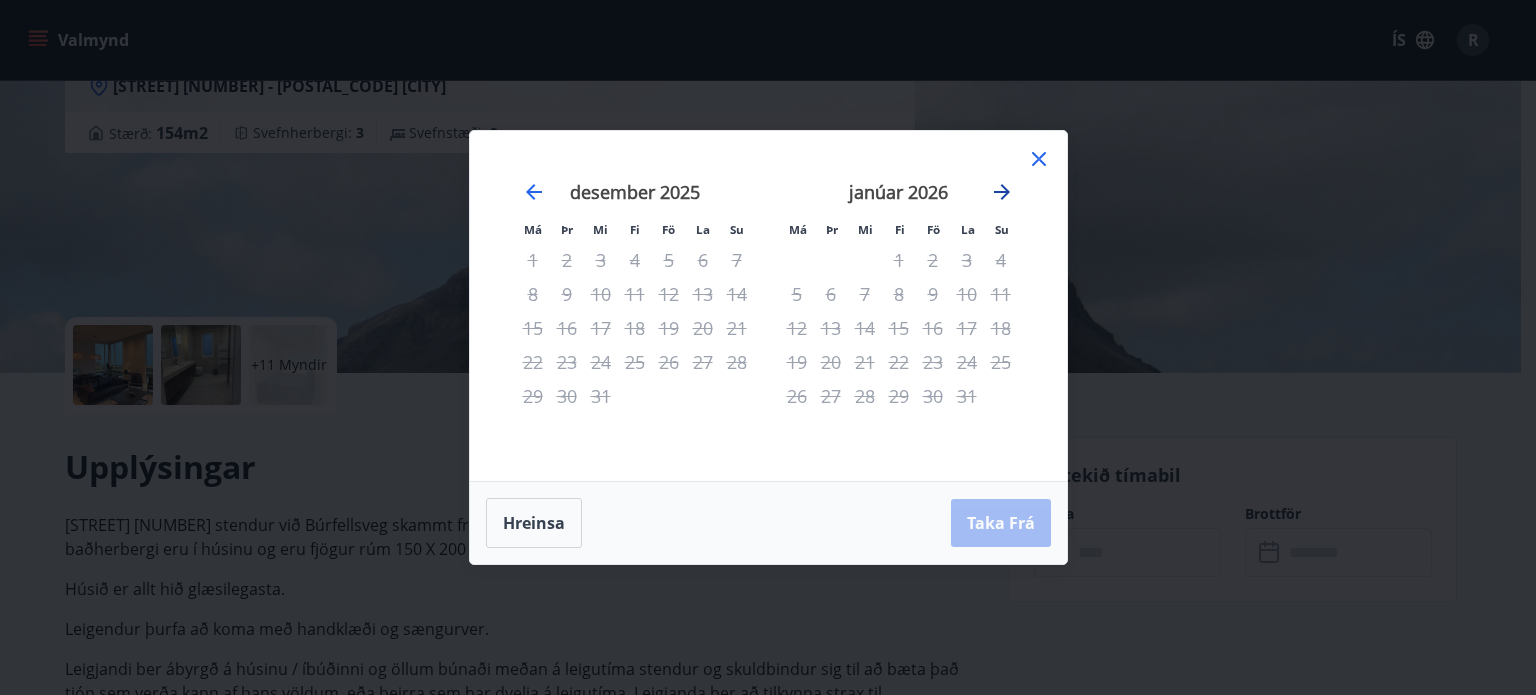 click 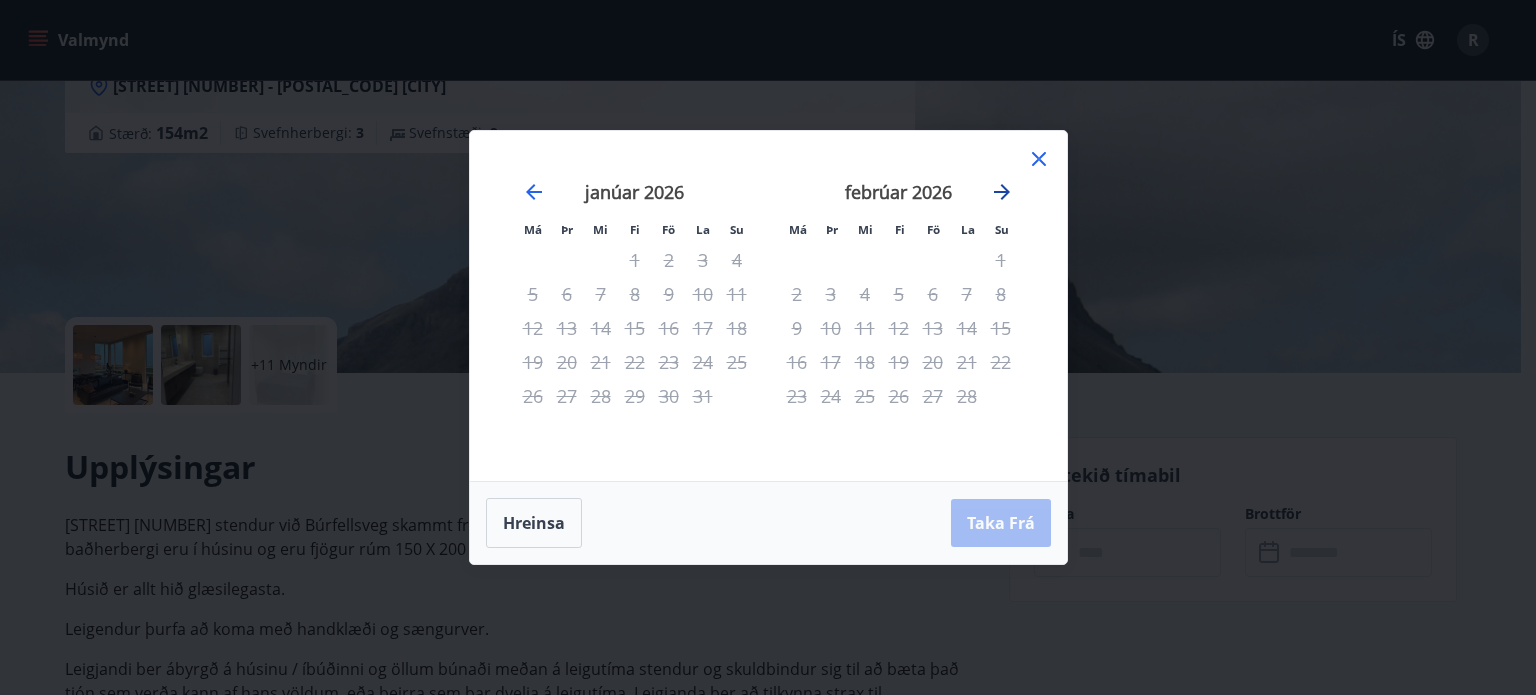 click 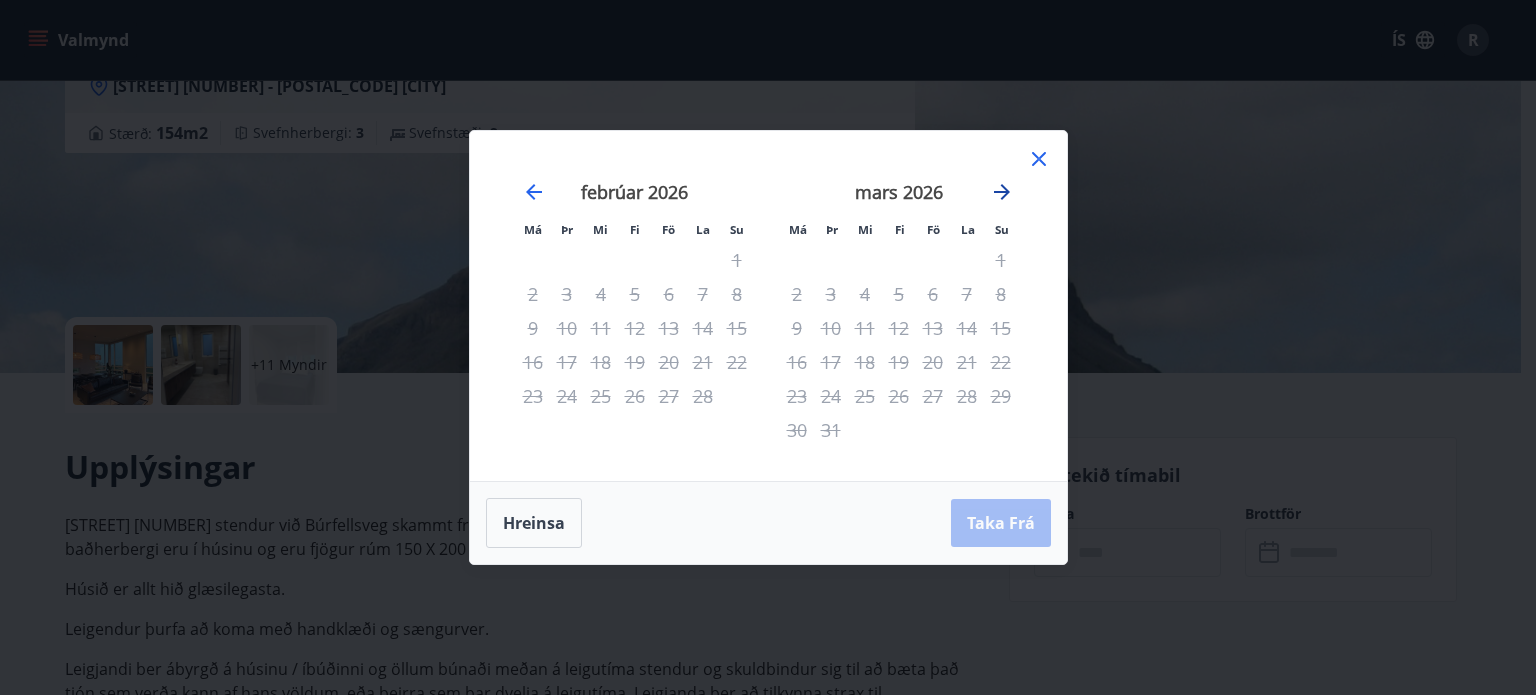 click 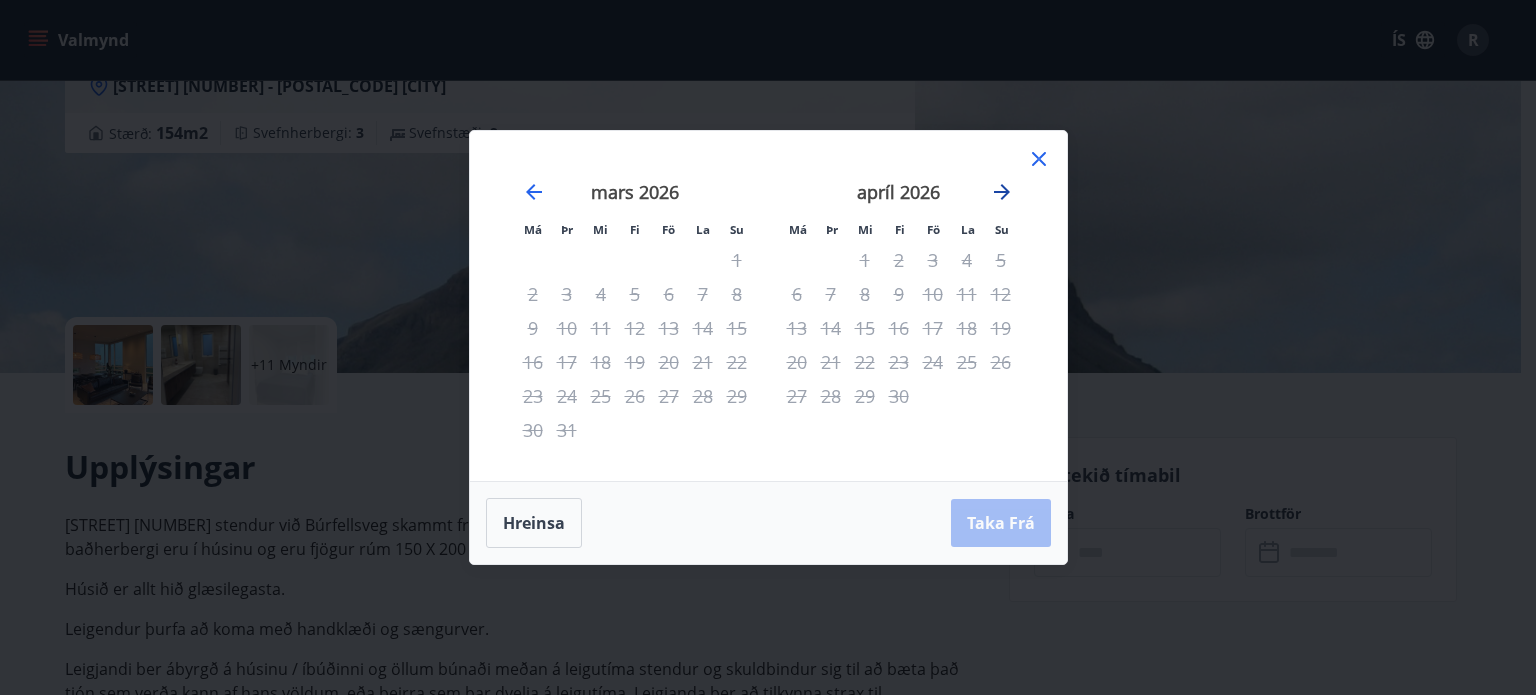 click 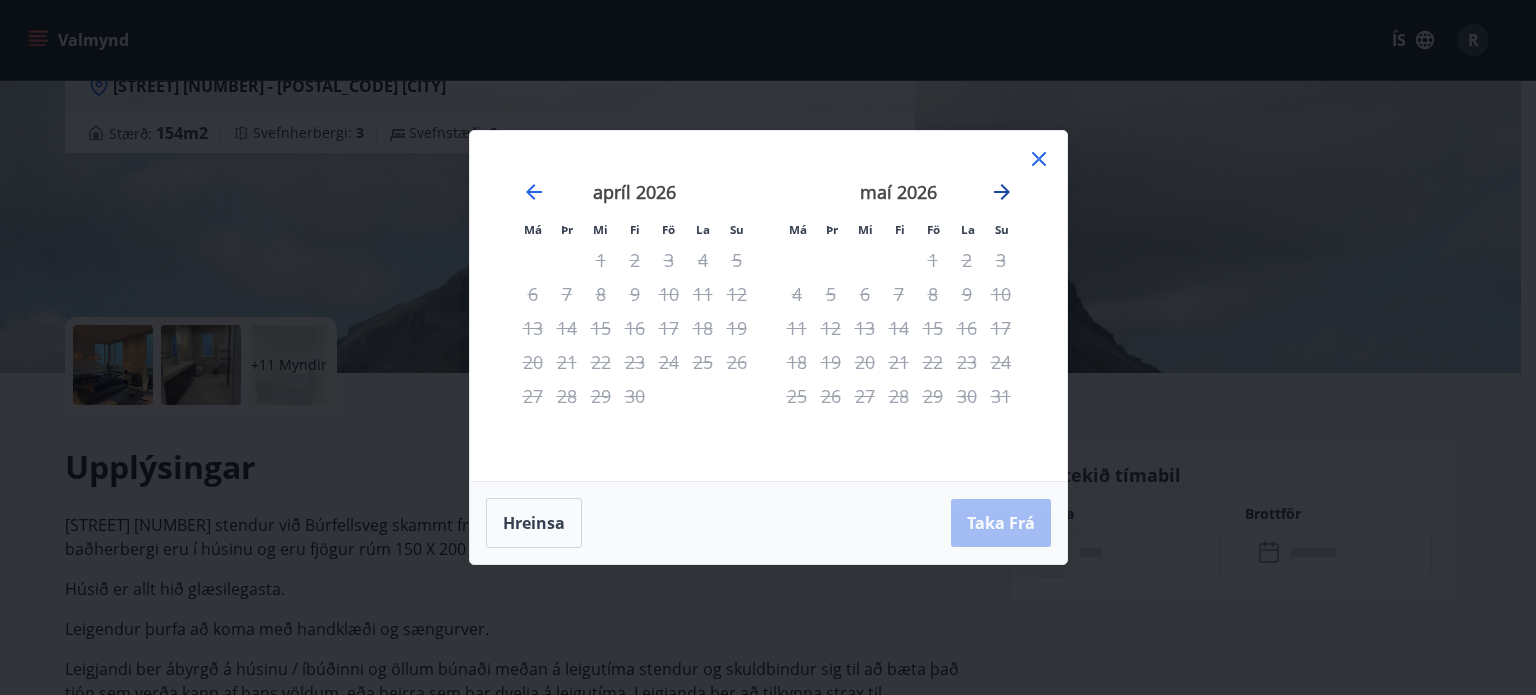 click 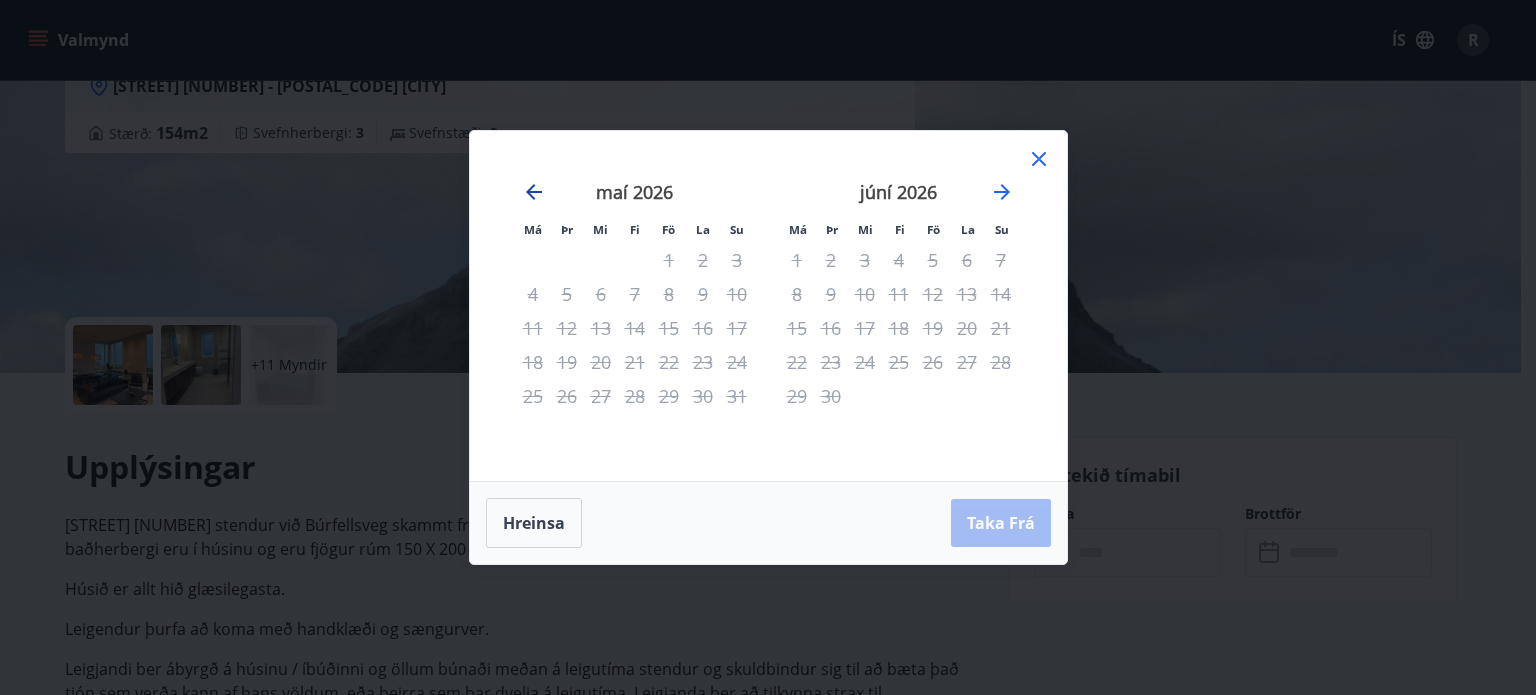 click 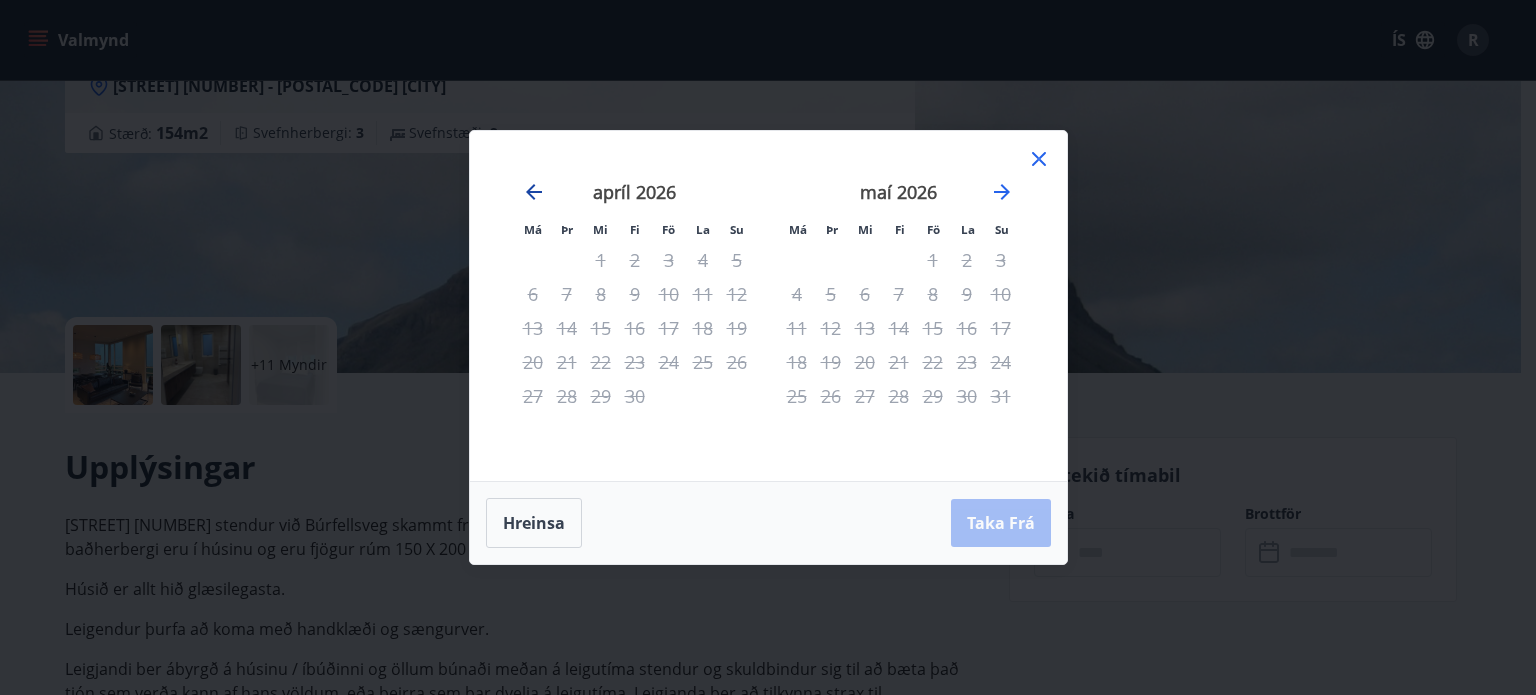 click 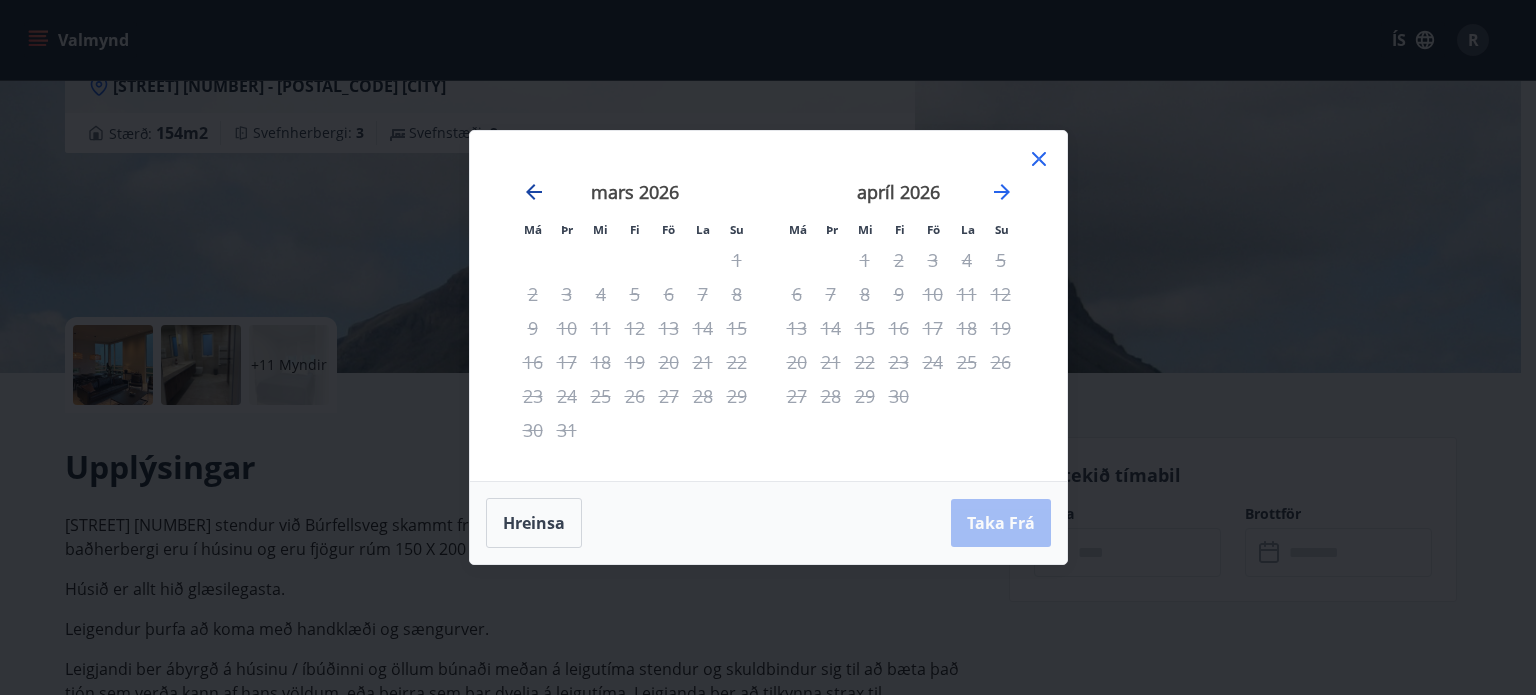 click 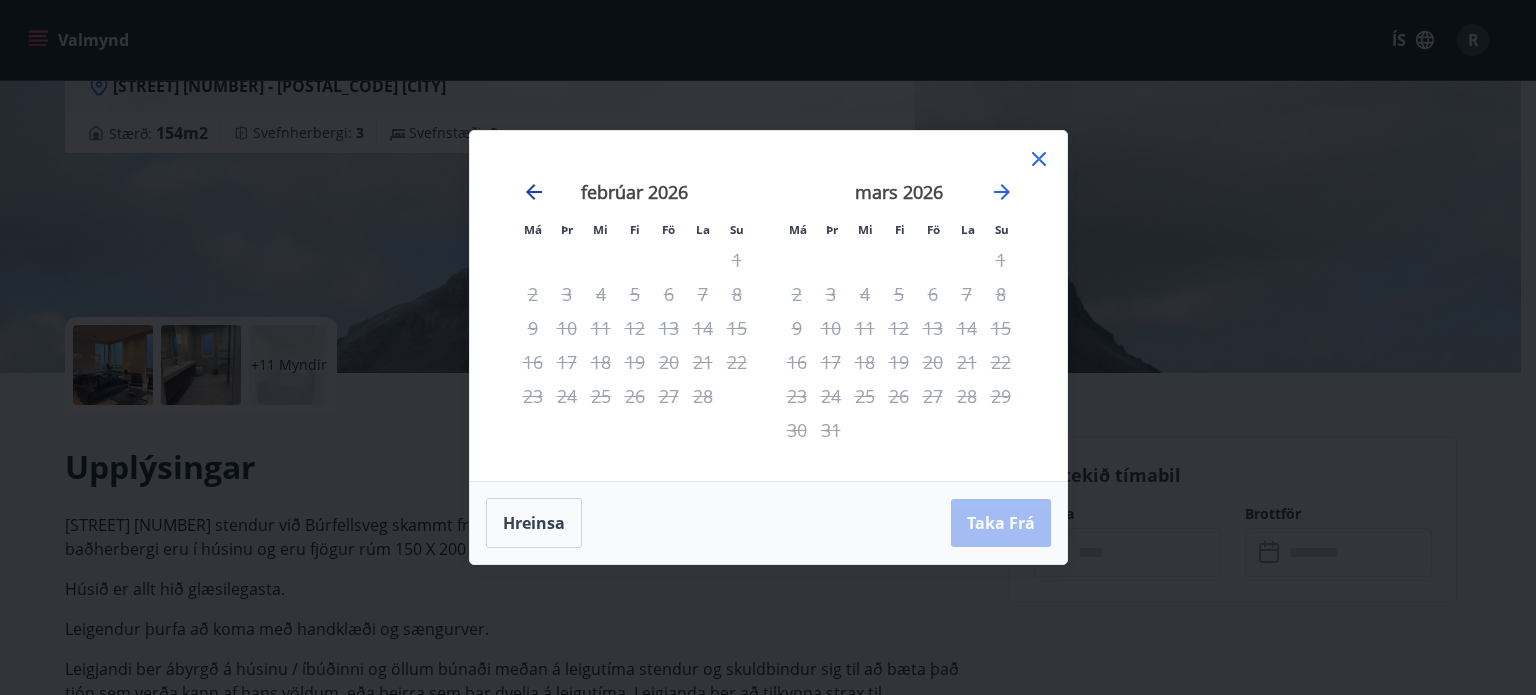 click 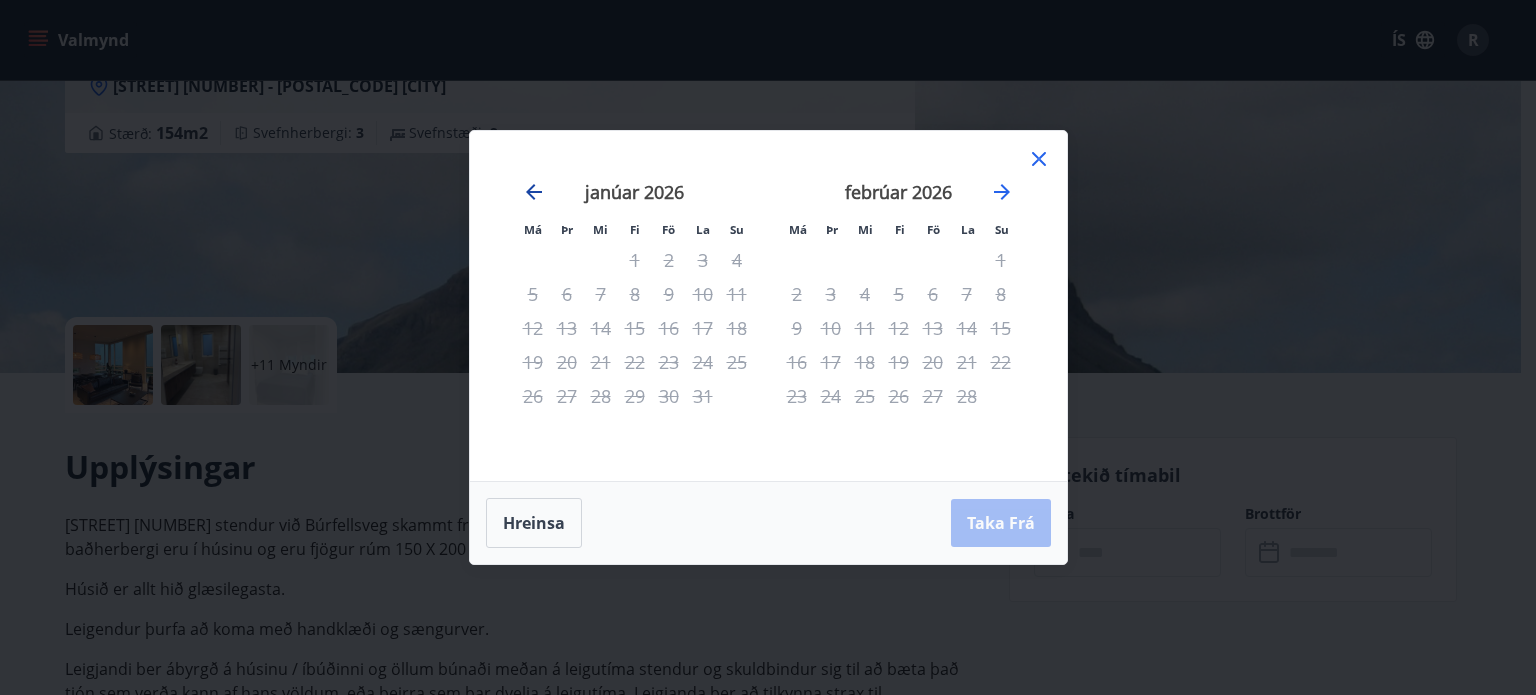 click 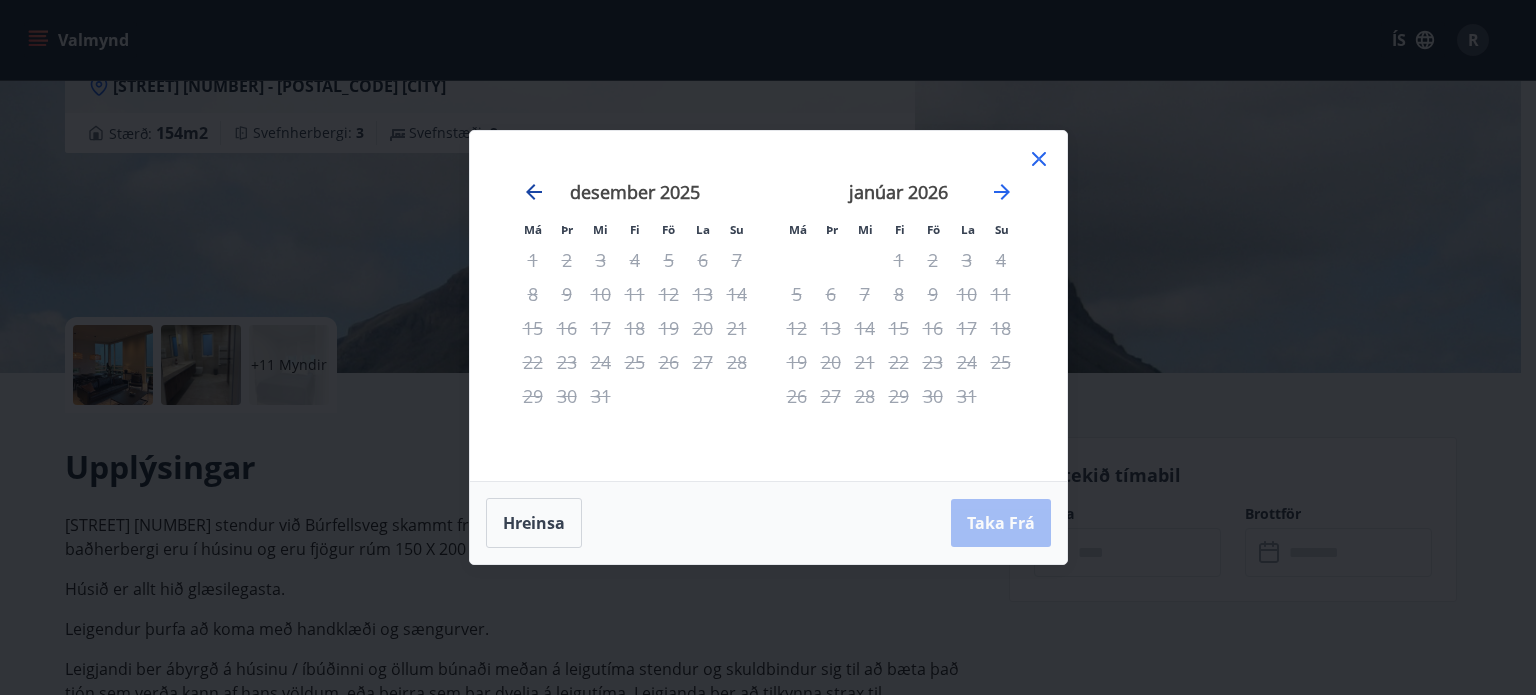 click 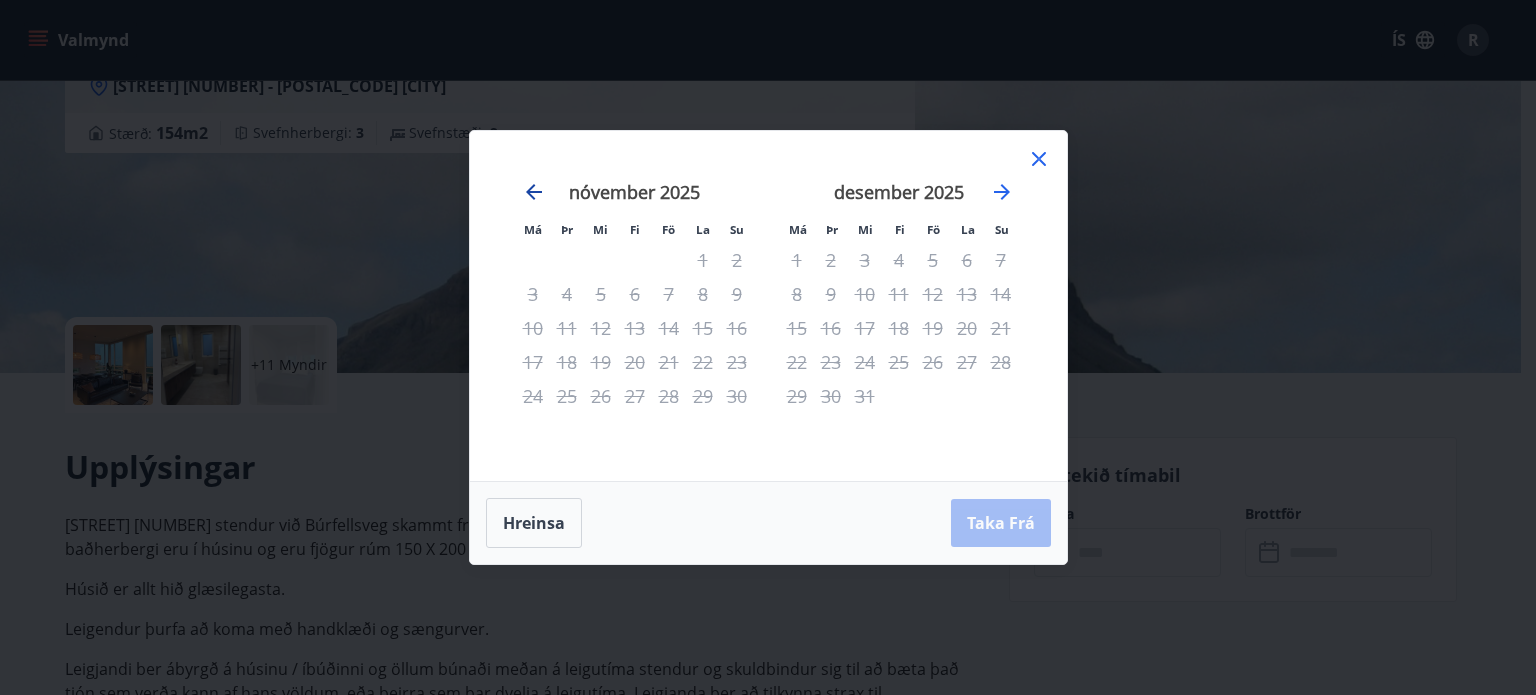 click 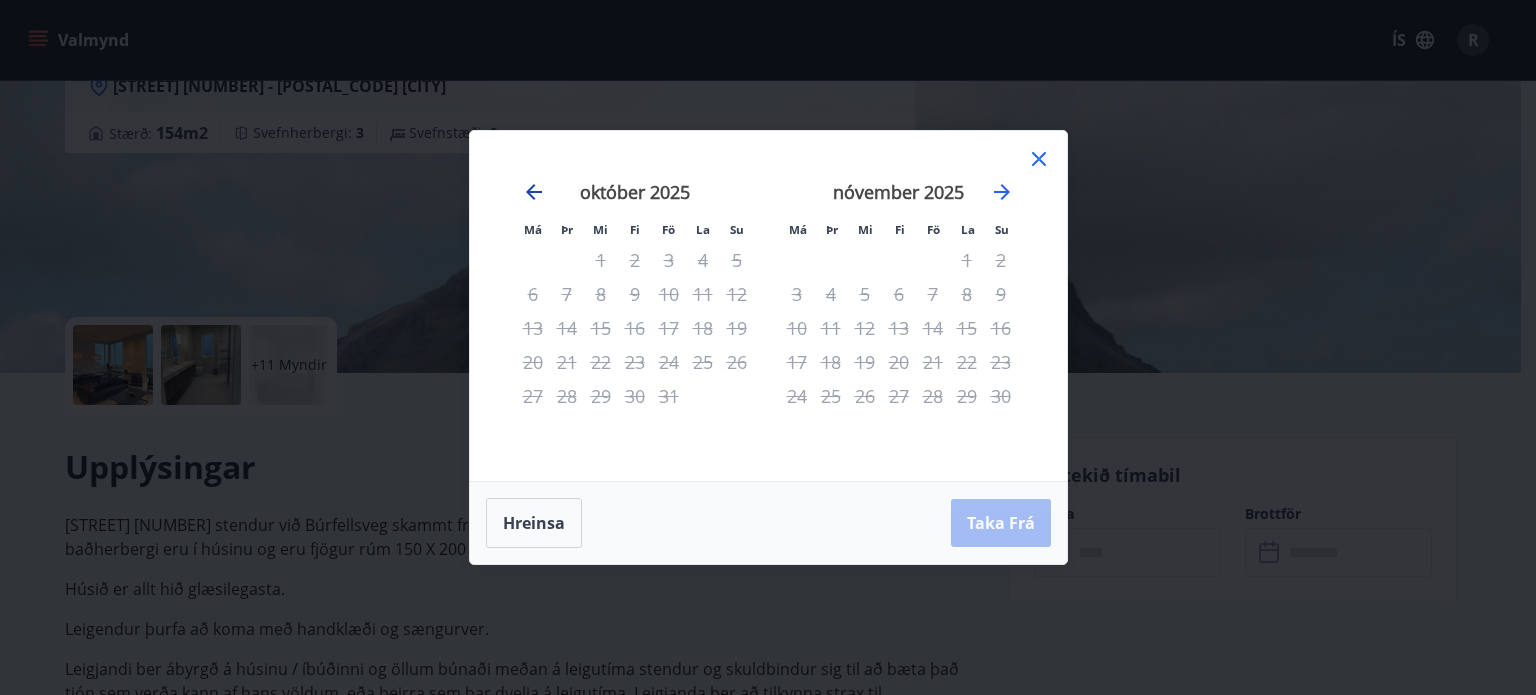click 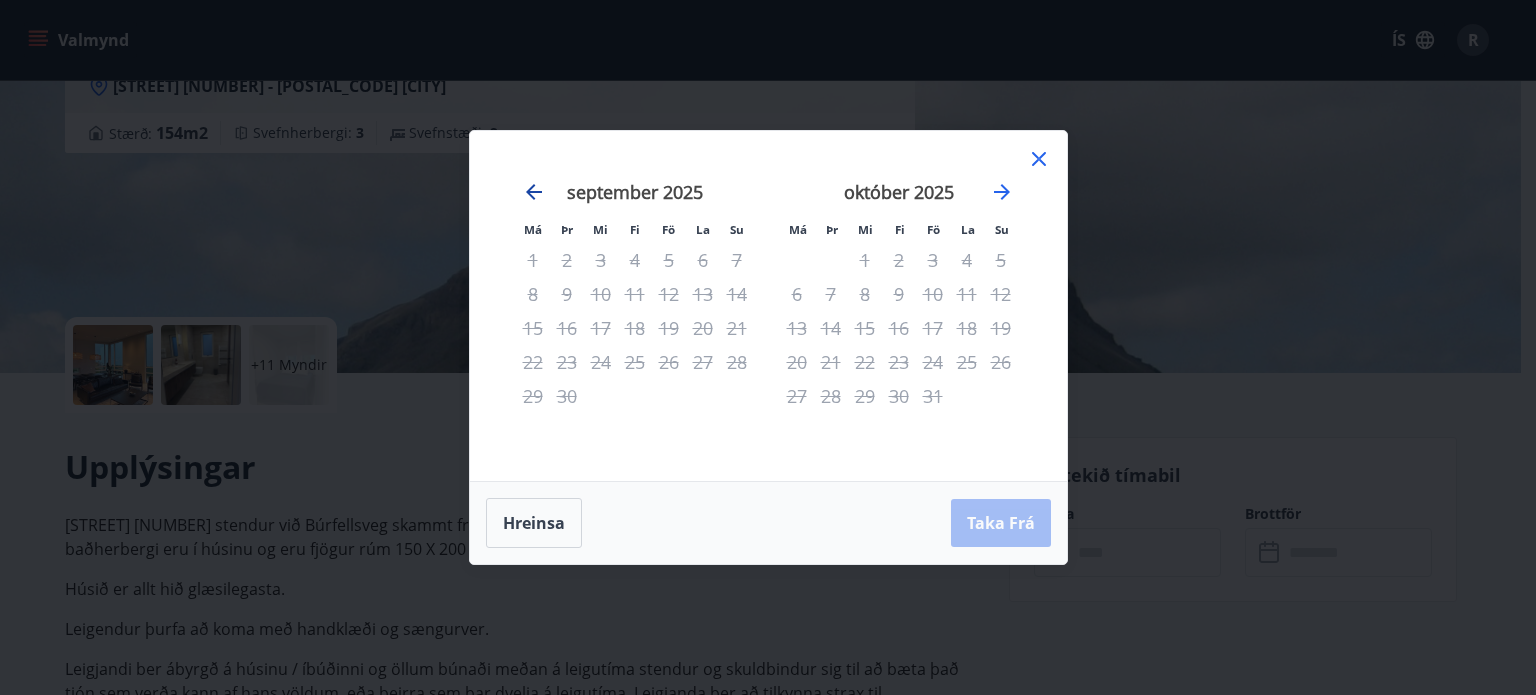 click 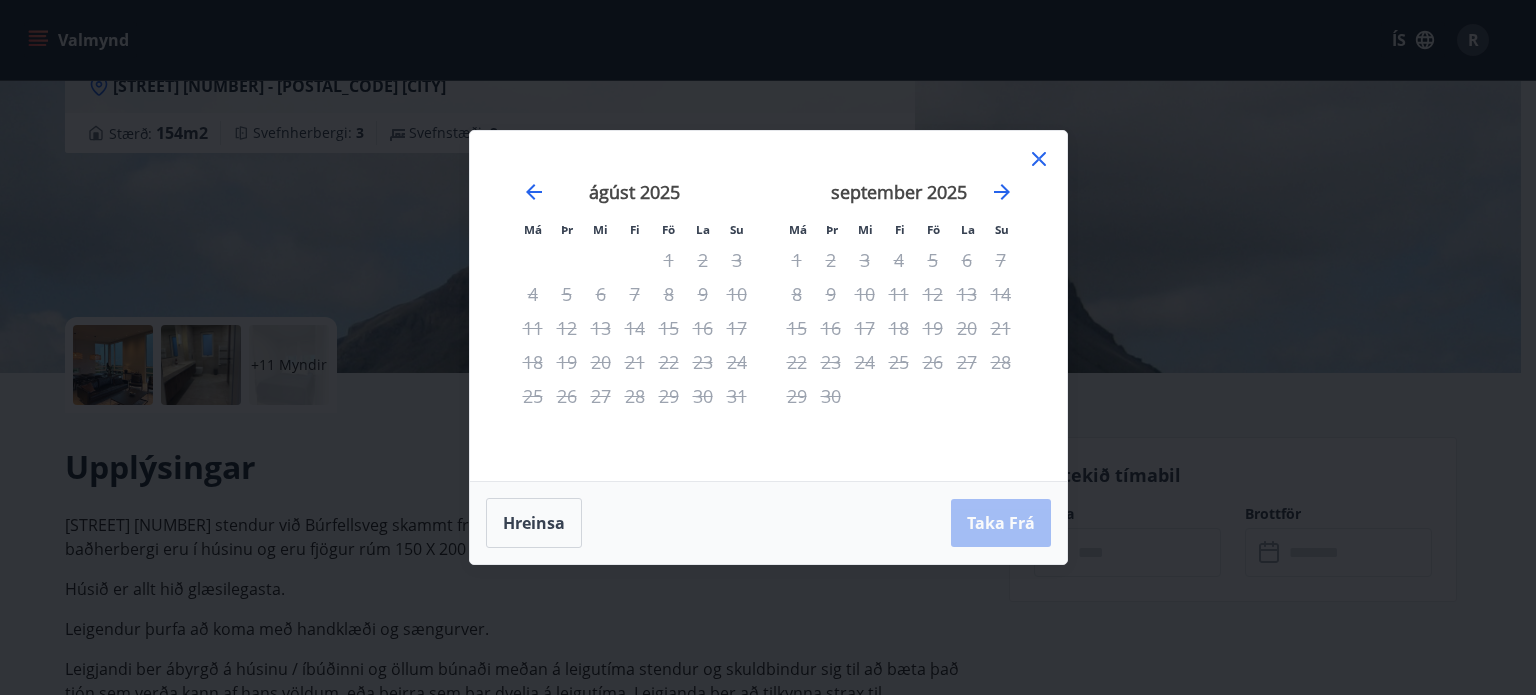 click 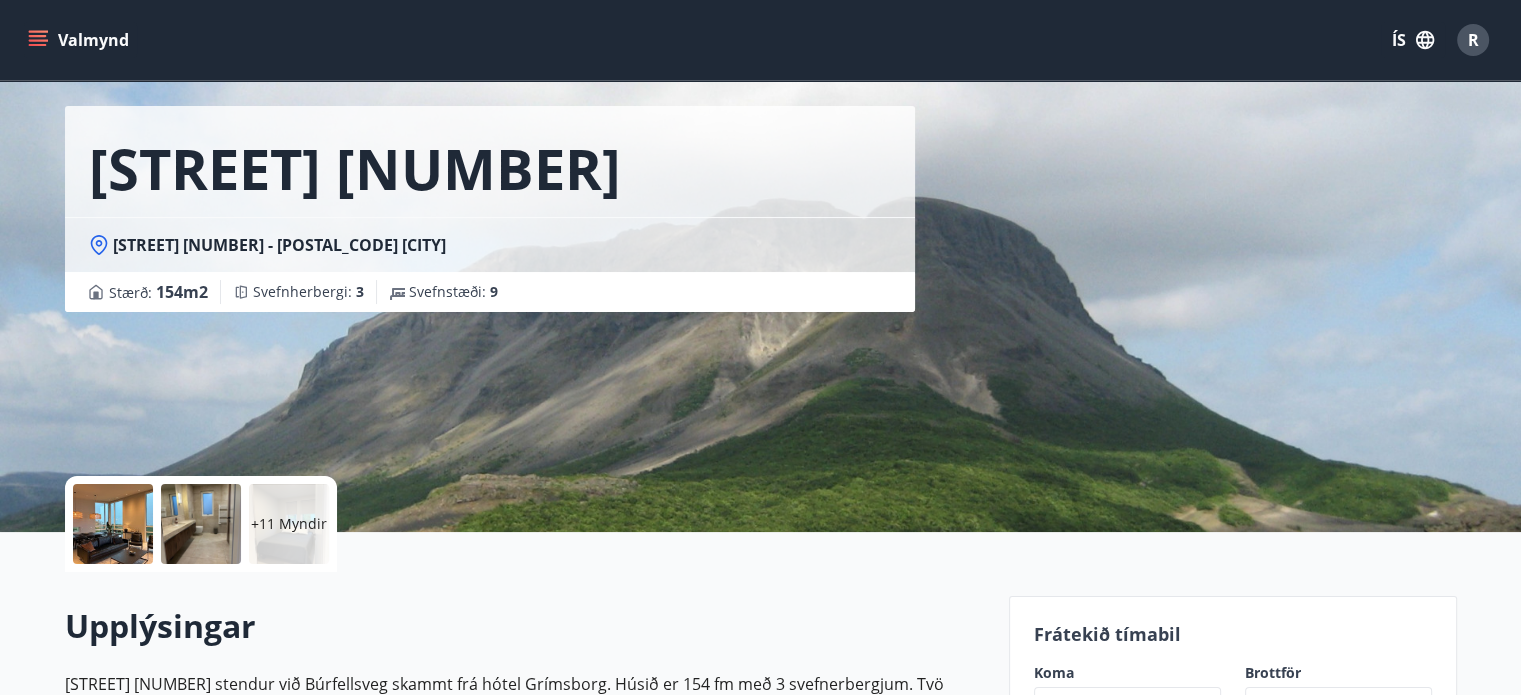 scroll, scrollTop: 80, scrollLeft: 0, axis: vertical 